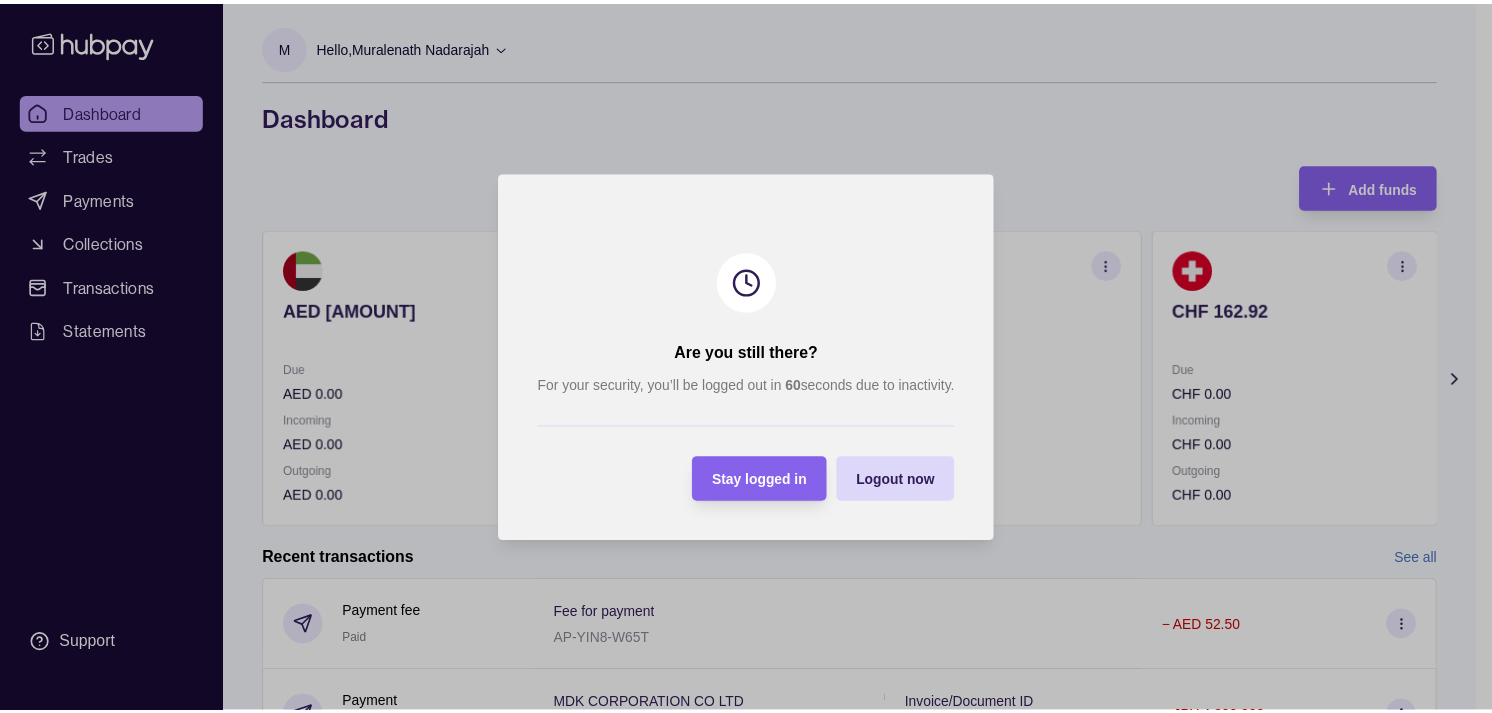 scroll, scrollTop: 0, scrollLeft: 0, axis: both 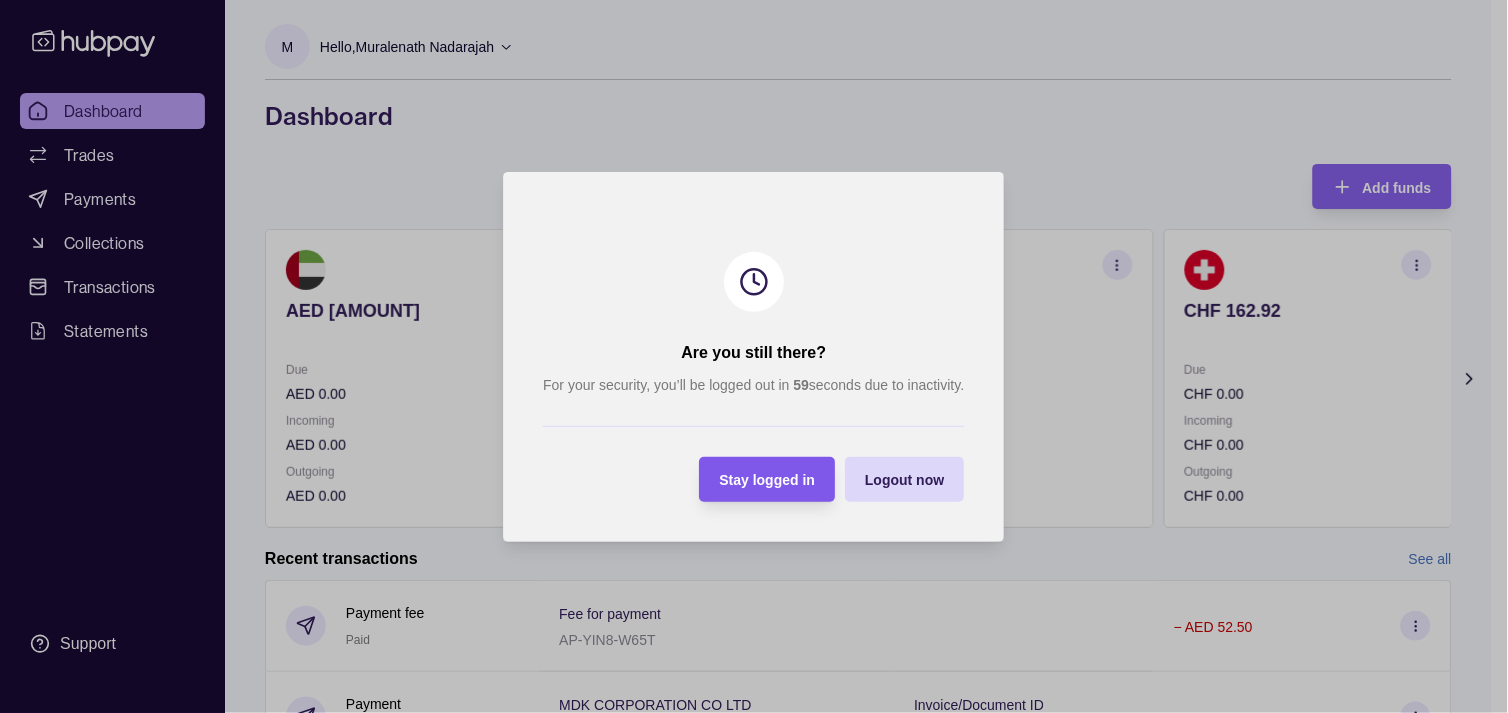 click on "Stay logged in" at bounding box center (768, 480) 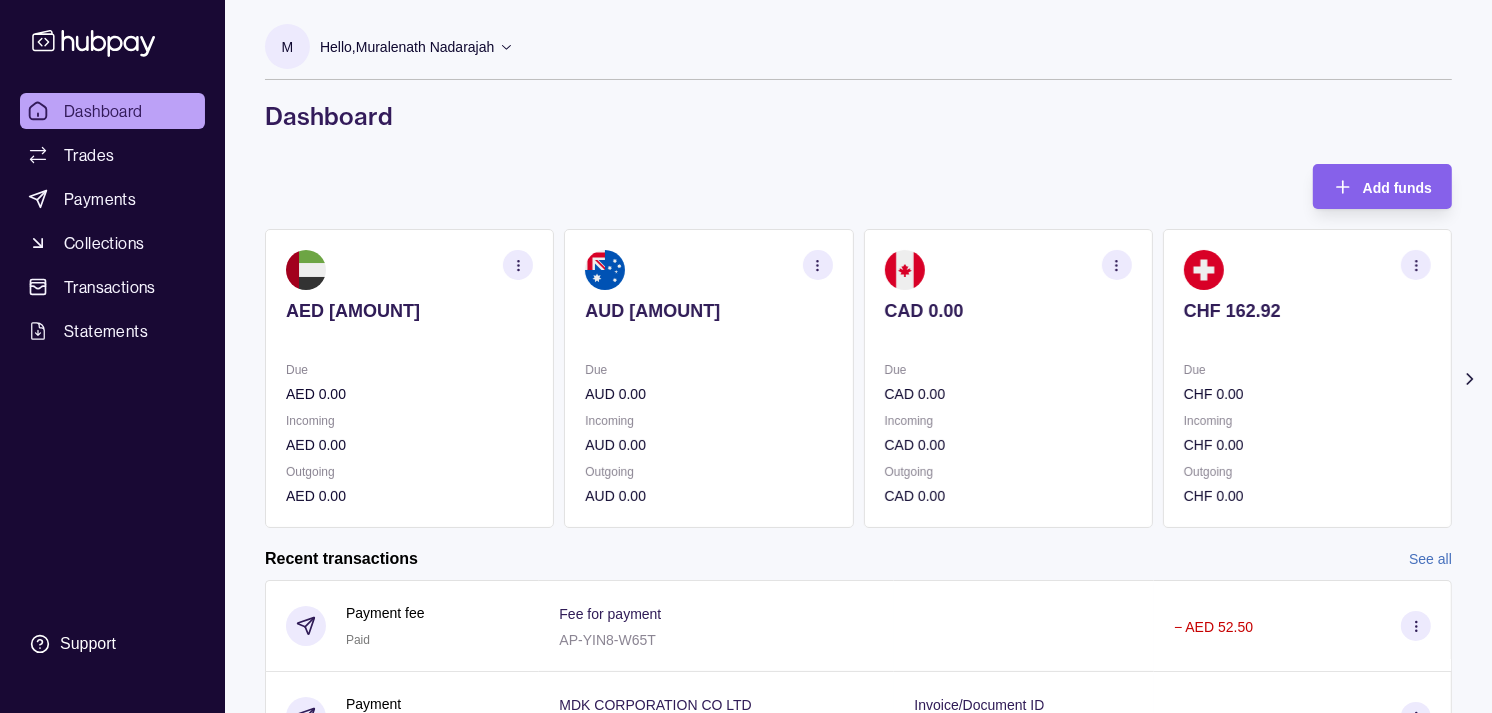 click on "CHF 162.92                                                                                                               Due CHF 0.00 Incoming CHF 0.00 Outgoing CHF 0.00" at bounding box center [1307, 378] 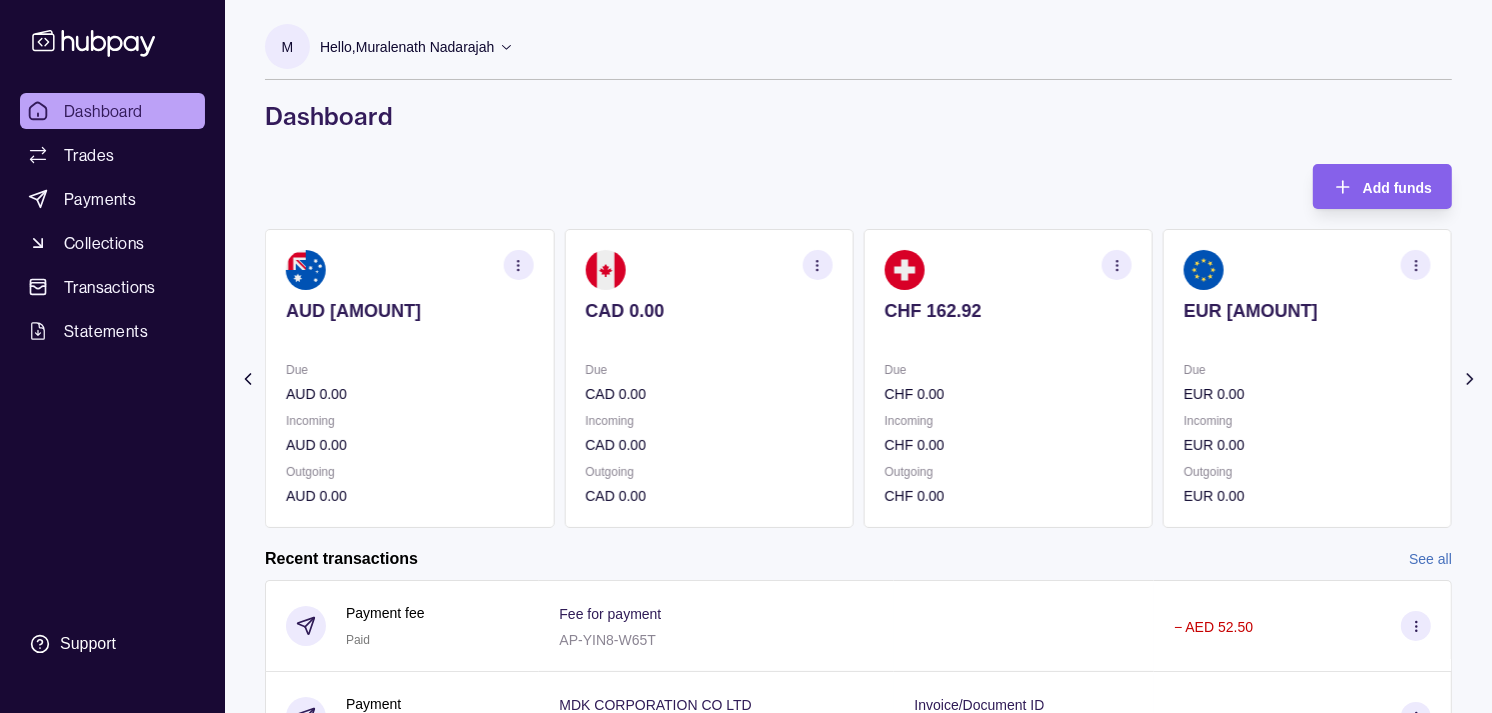 click on "EUR [AMOUNT]  Due EUR 0.00 Incoming EUR 0.00 Outgoing EUR 0.00" at bounding box center [1307, 378] 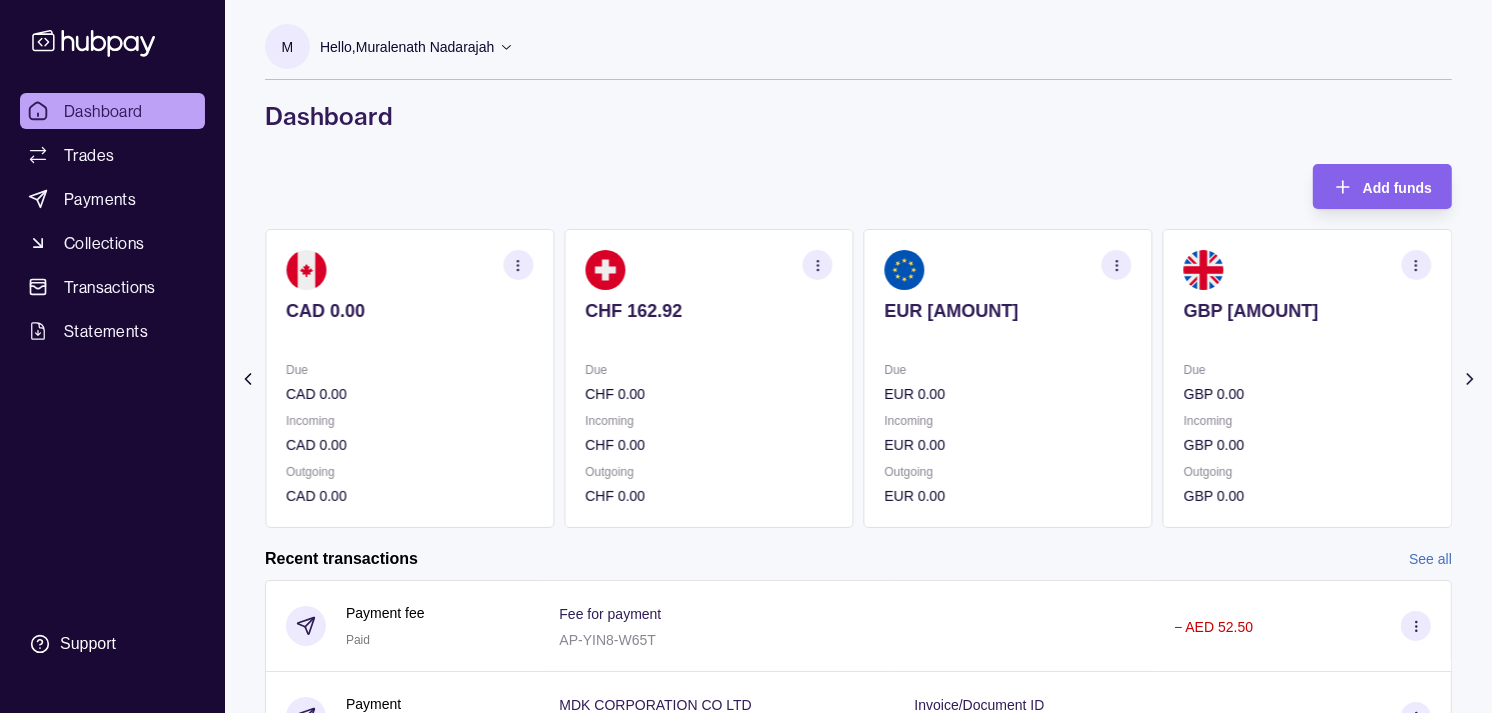 click on "CAD 0.00                                                                                                               Due CAD 0.00 Incoming CAD 0.00 Outgoing CAD 0.00" at bounding box center (409, 378) 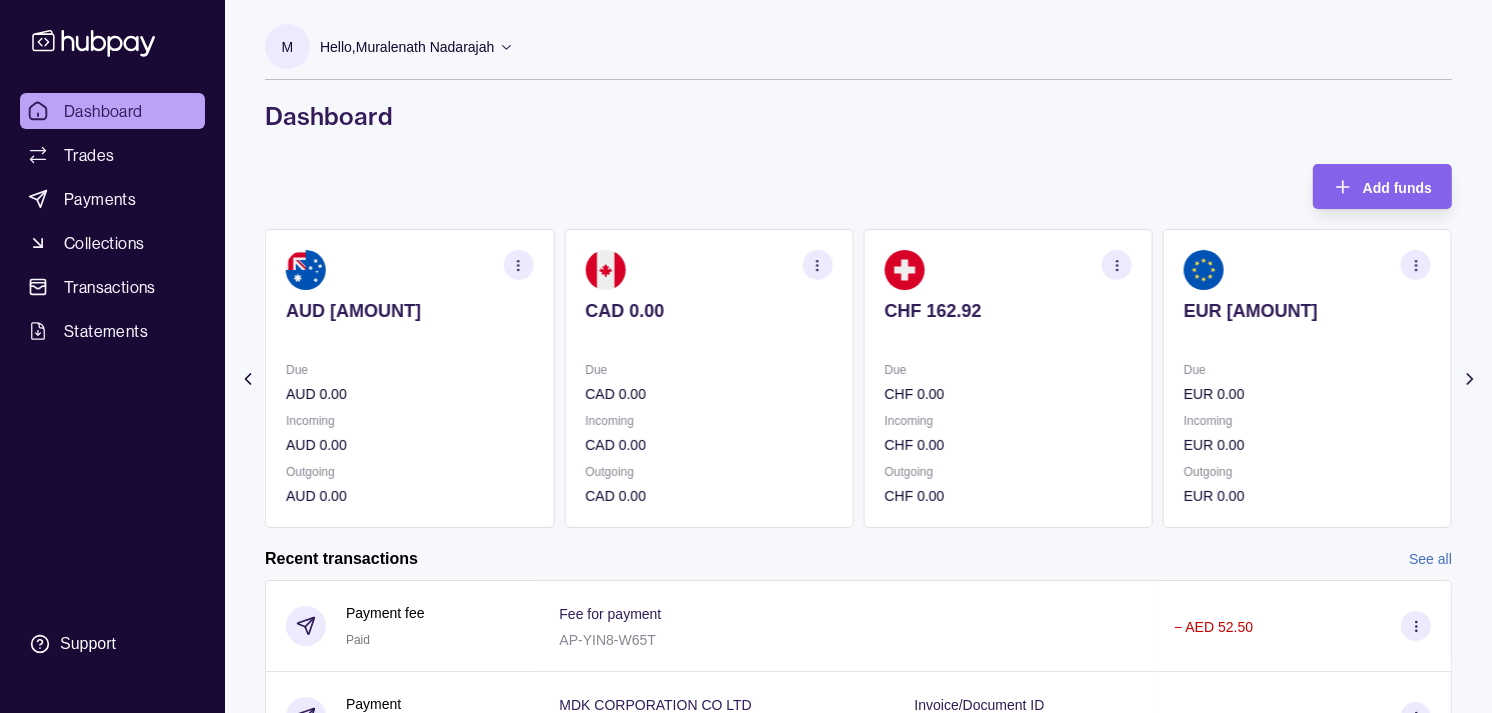 click at bounding box center (409, 338) 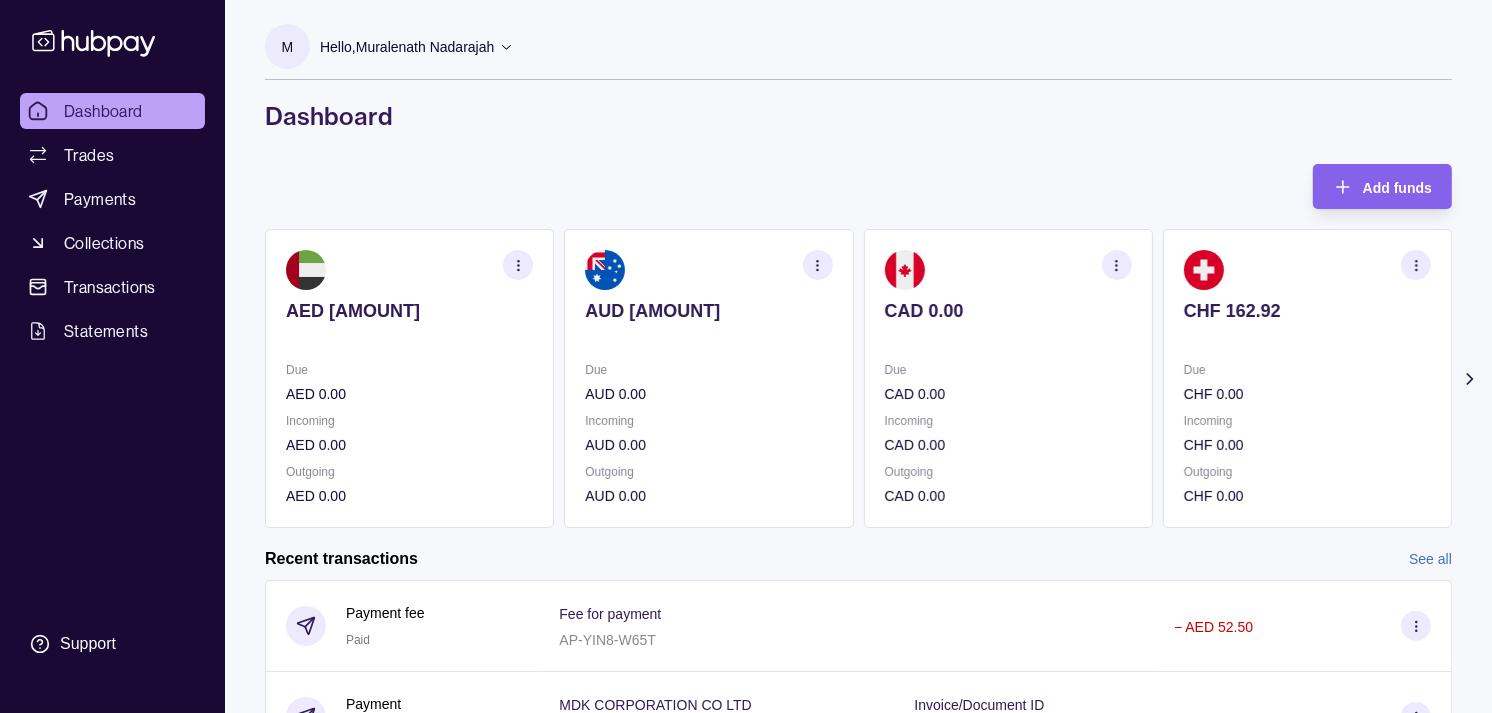 click on "AED [AMOUNT]  Due AED 0.00 Incoming AED 0.00 Outgoing AED 0.00" at bounding box center [409, 378] 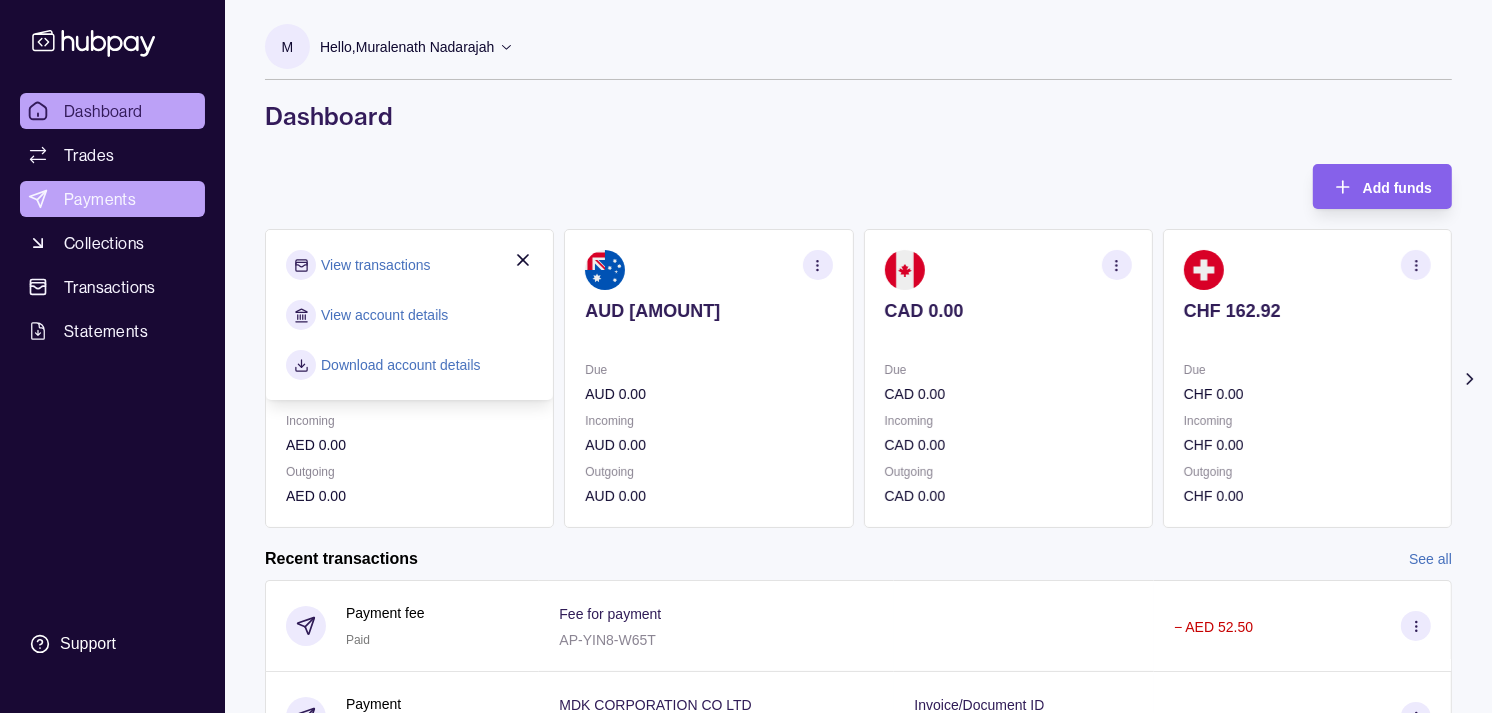 click on "Payments" at bounding box center (100, 199) 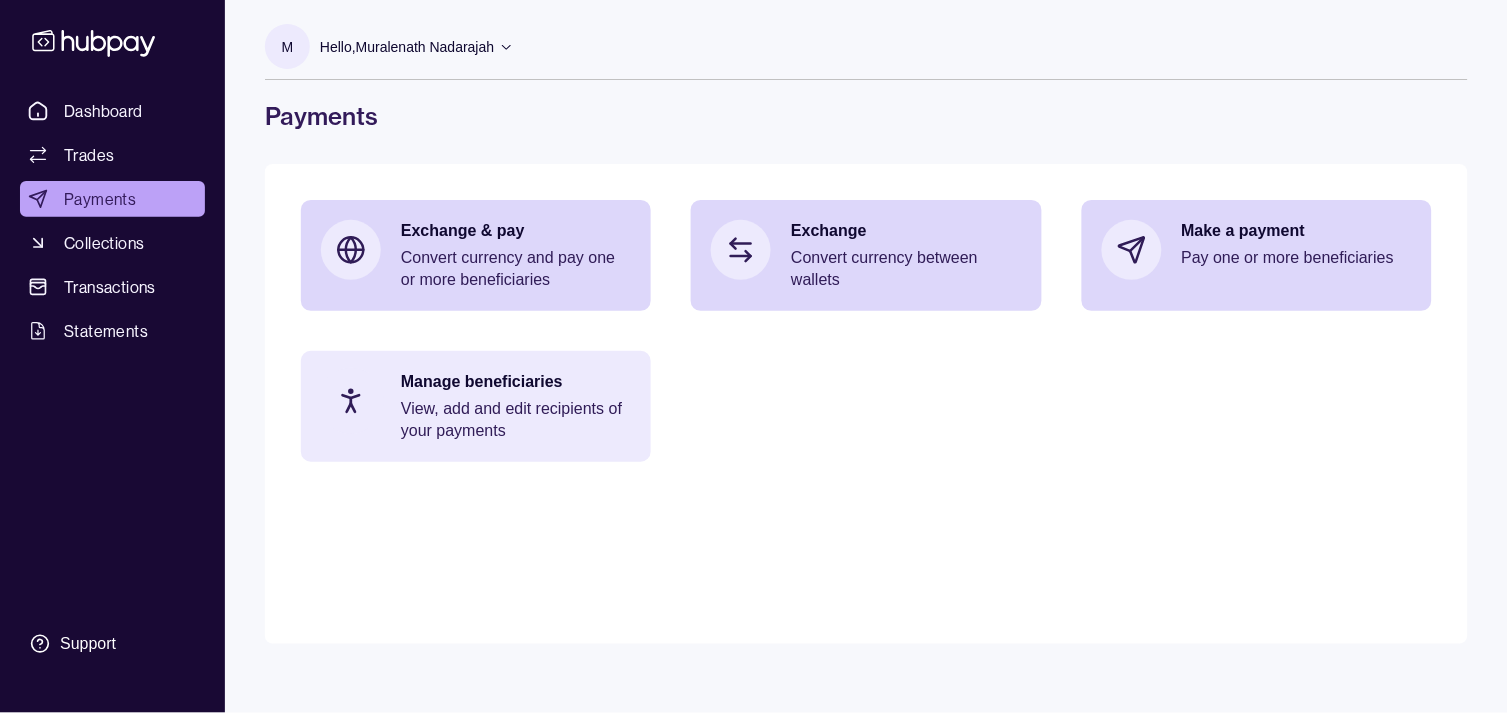 click on "View, add and edit recipients of your payments" at bounding box center [516, 420] 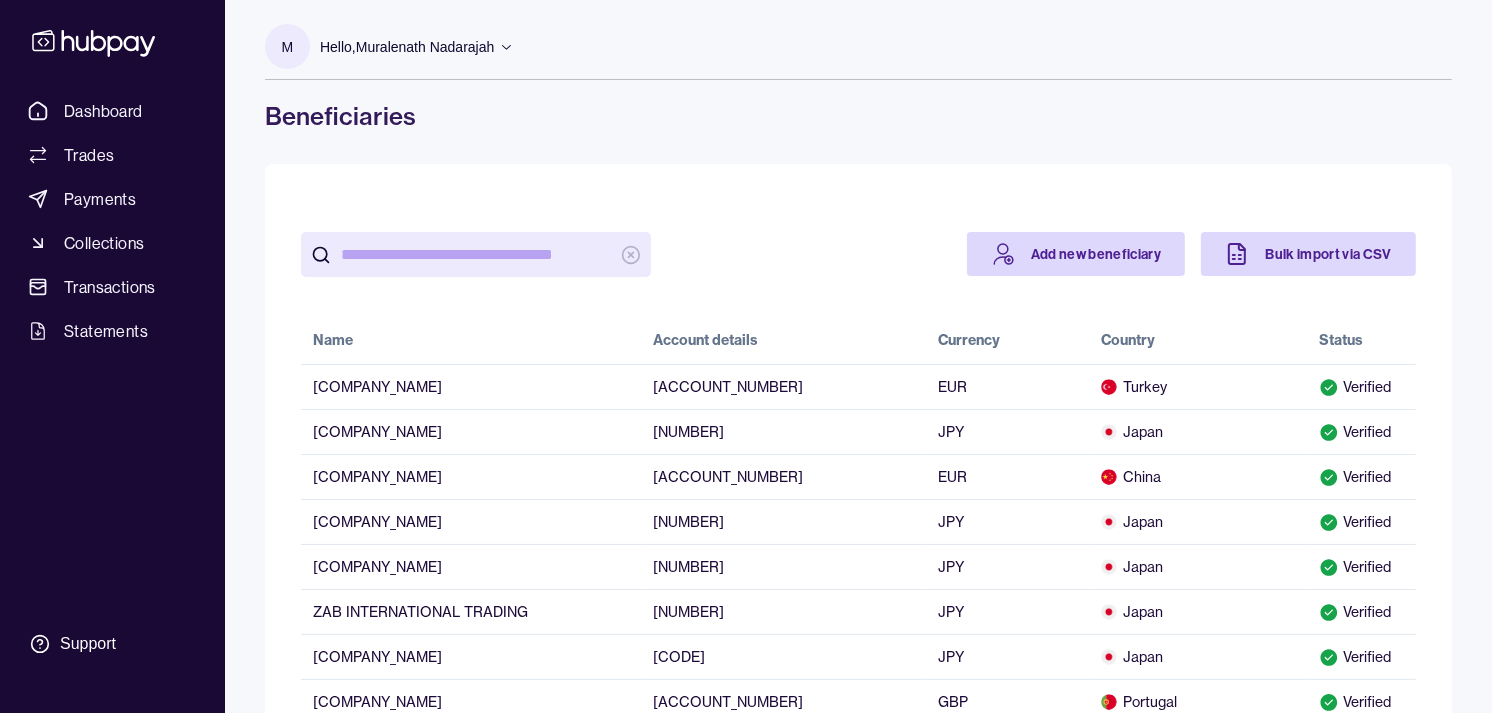 click at bounding box center (476, 254) 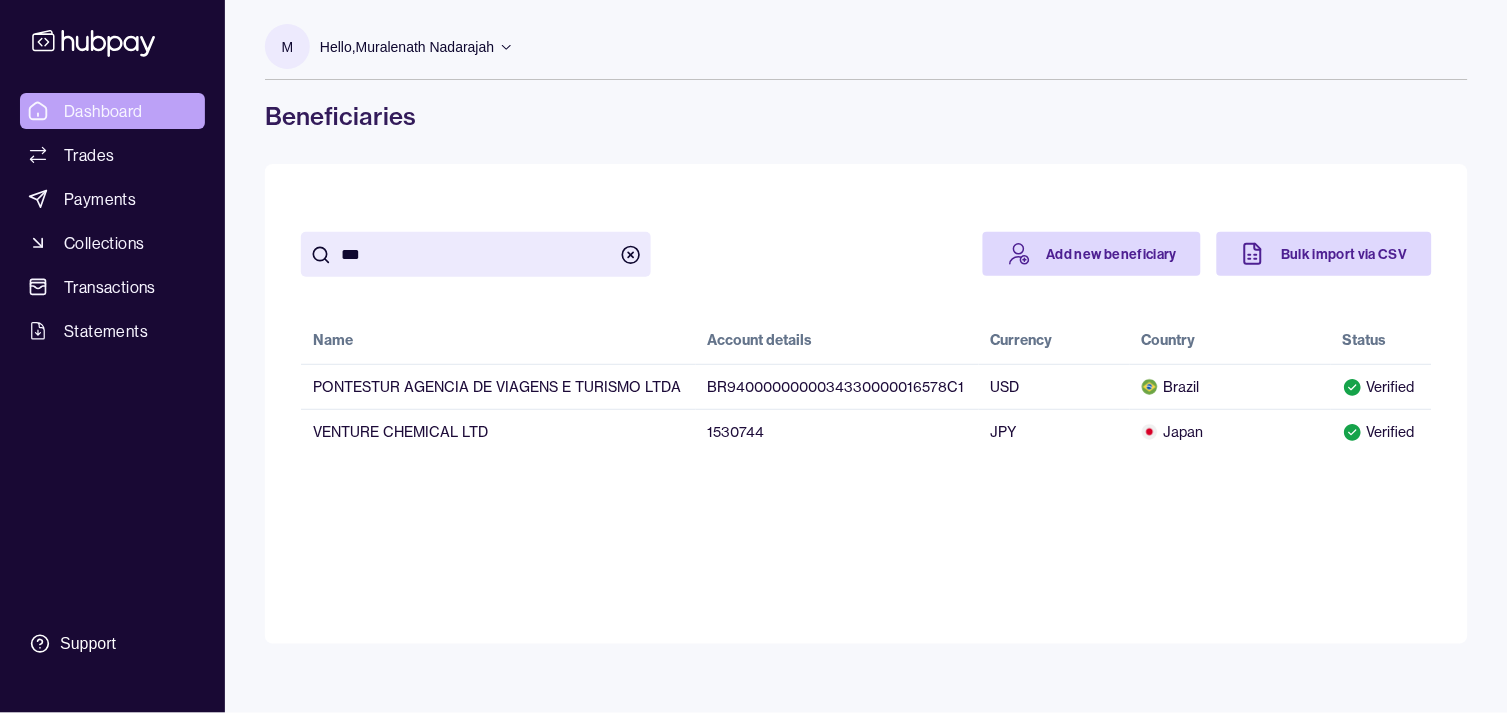 type on "***" 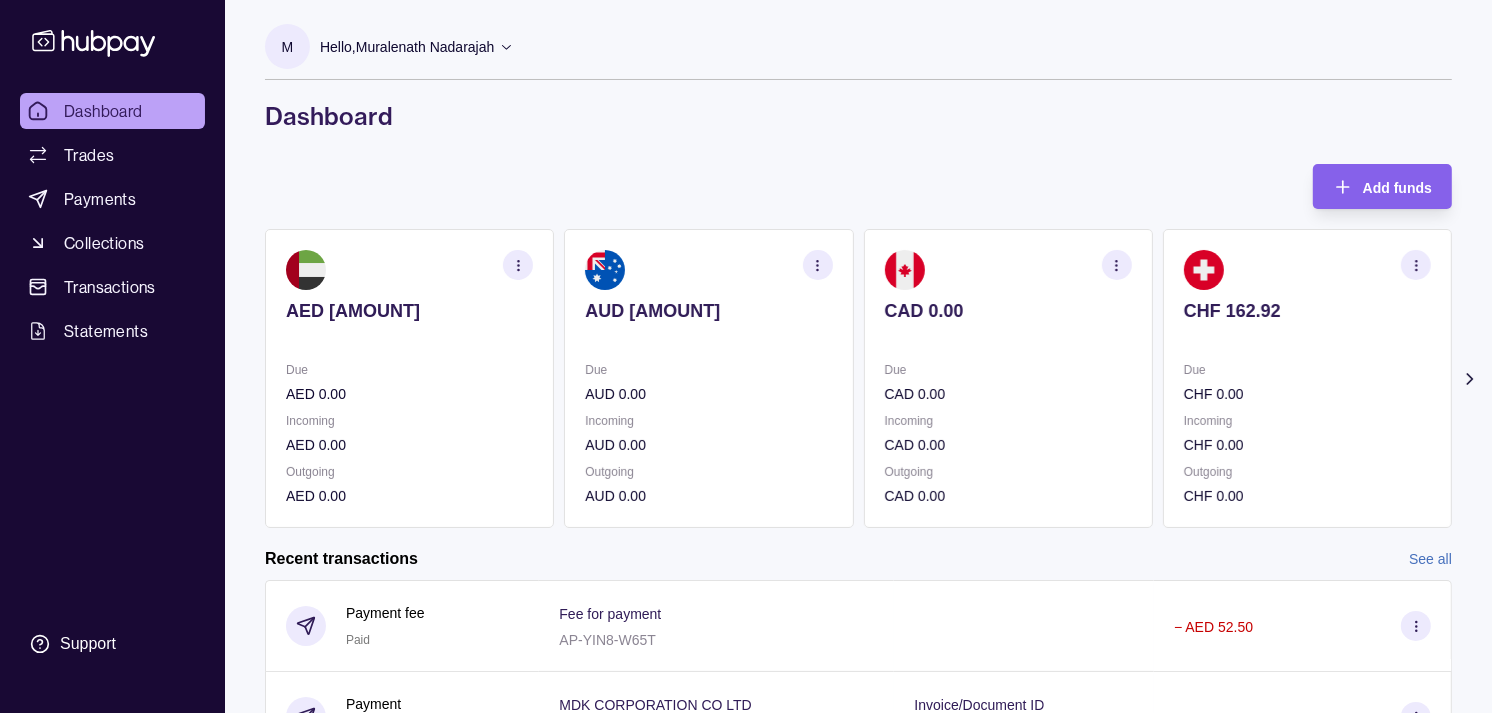 click on "Incoming" at bounding box center [1008, 421] 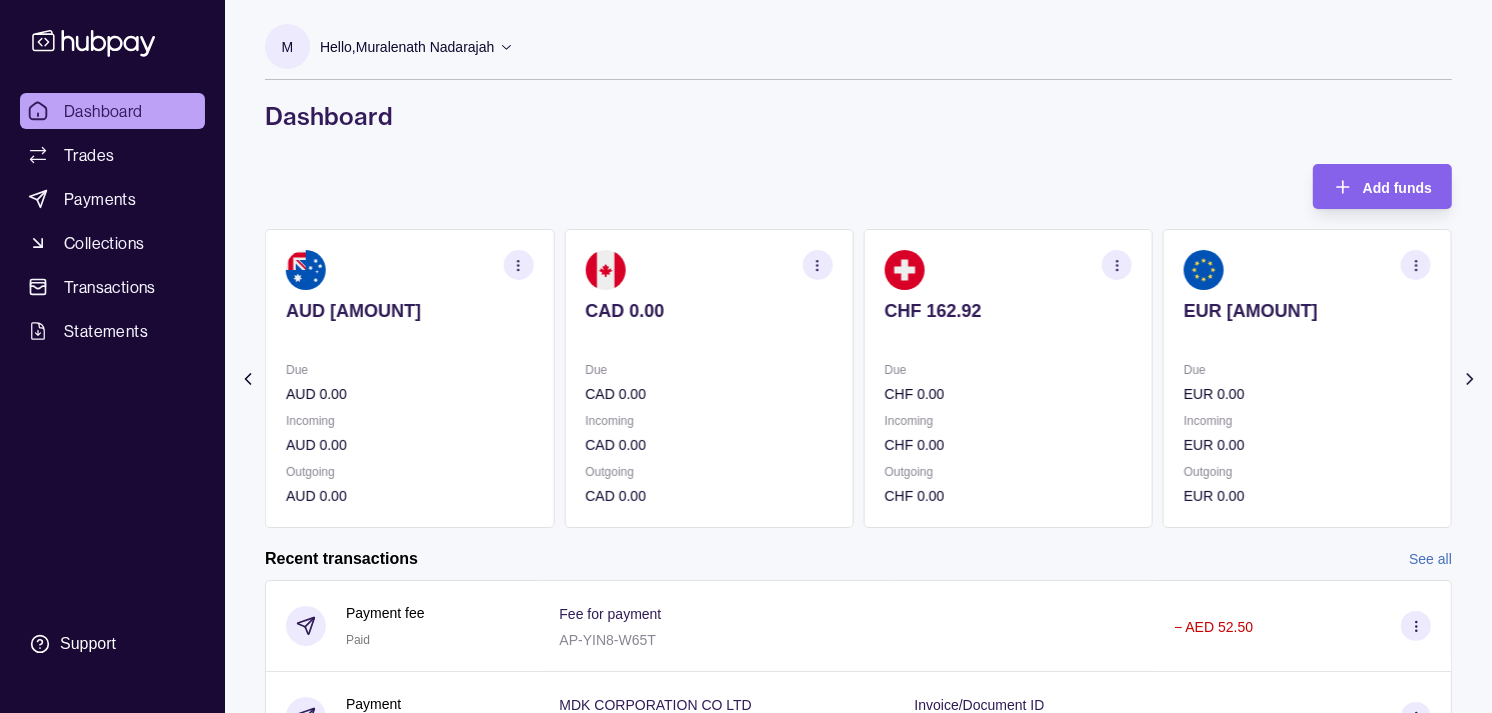 click on "Incoming CHF 0.00" at bounding box center [1008, 433] 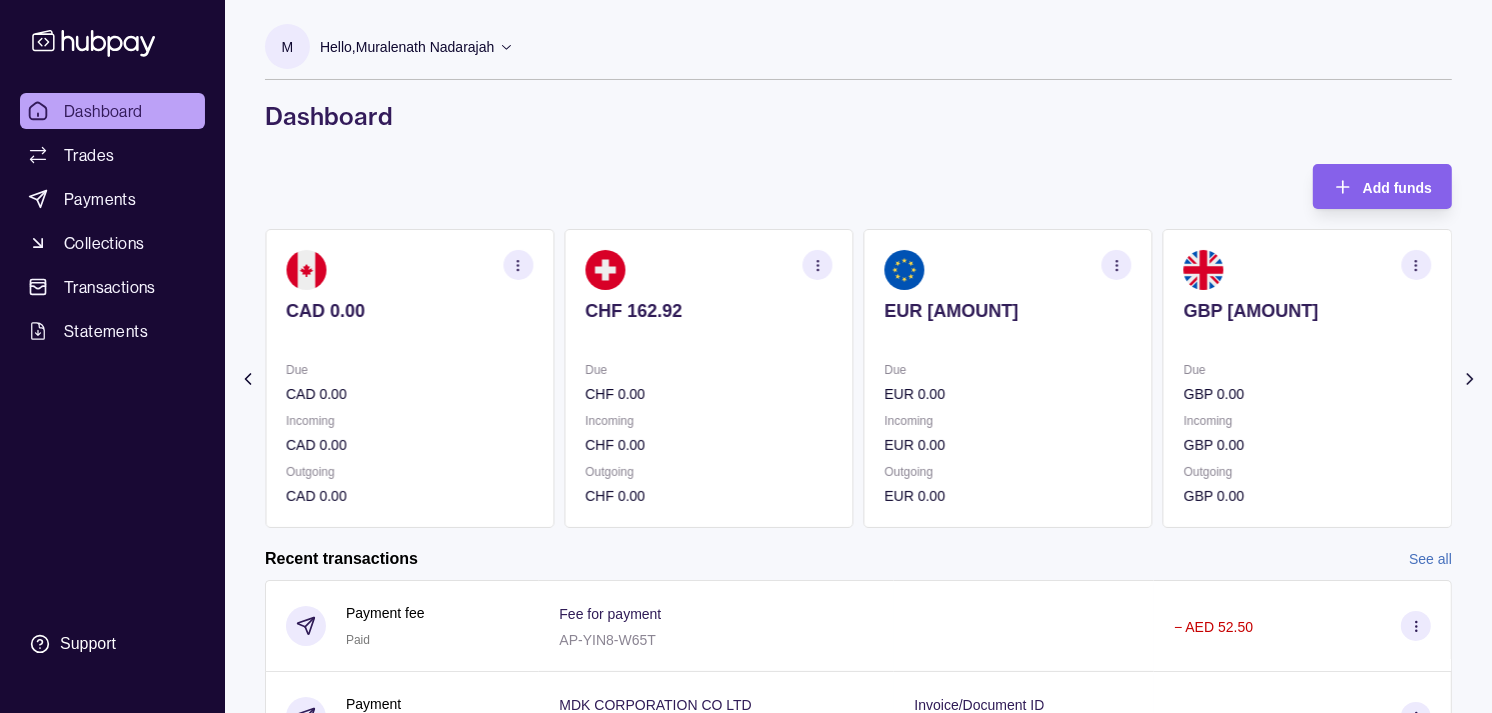 click on "GBP [AMOUNT]  Due GBP 0.00 Incoming GBP 0.00 Outgoing GBP 0.00" at bounding box center [1307, 378] 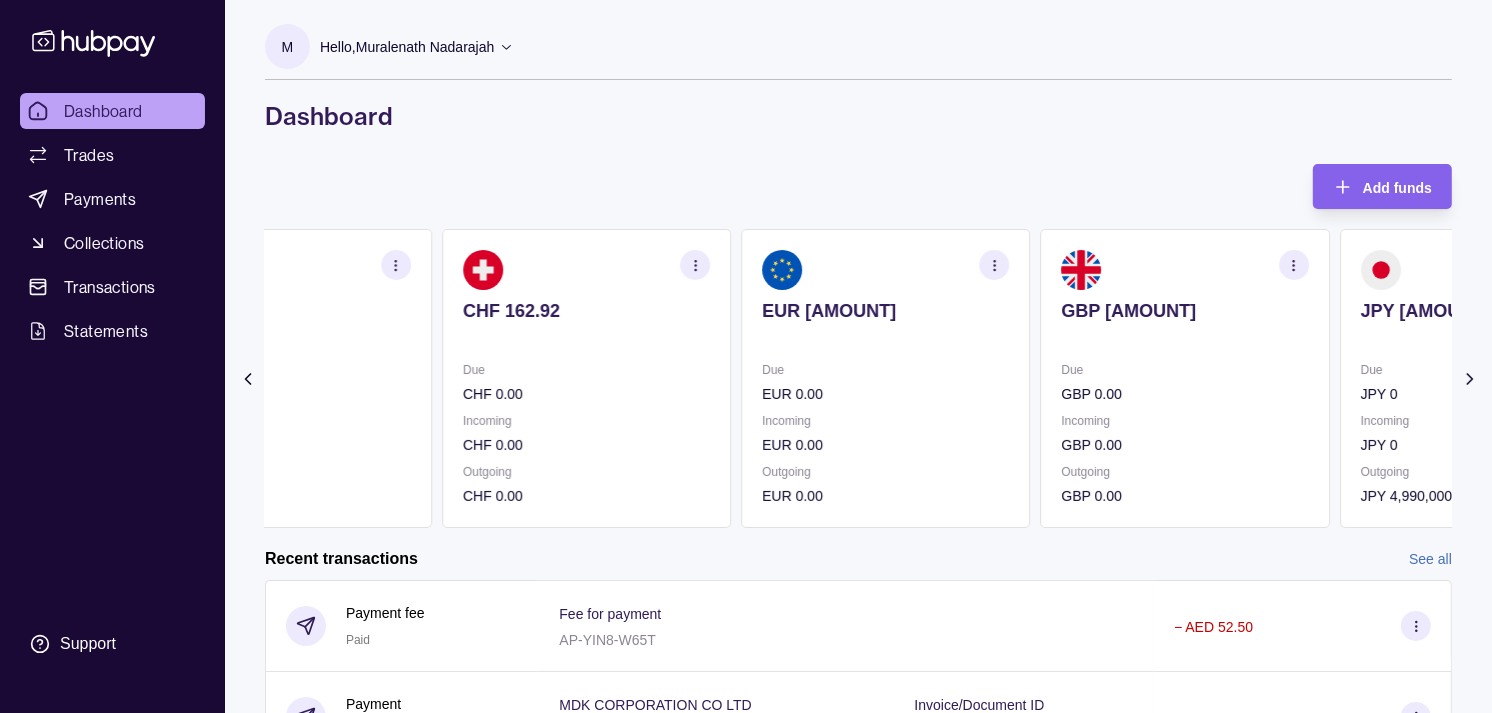 click on "EUR [AMOUNT]  Due EUR 0.00 Incoming EUR 0.00 Outgoing EUR 0.00" at bounding box center [885, 378] 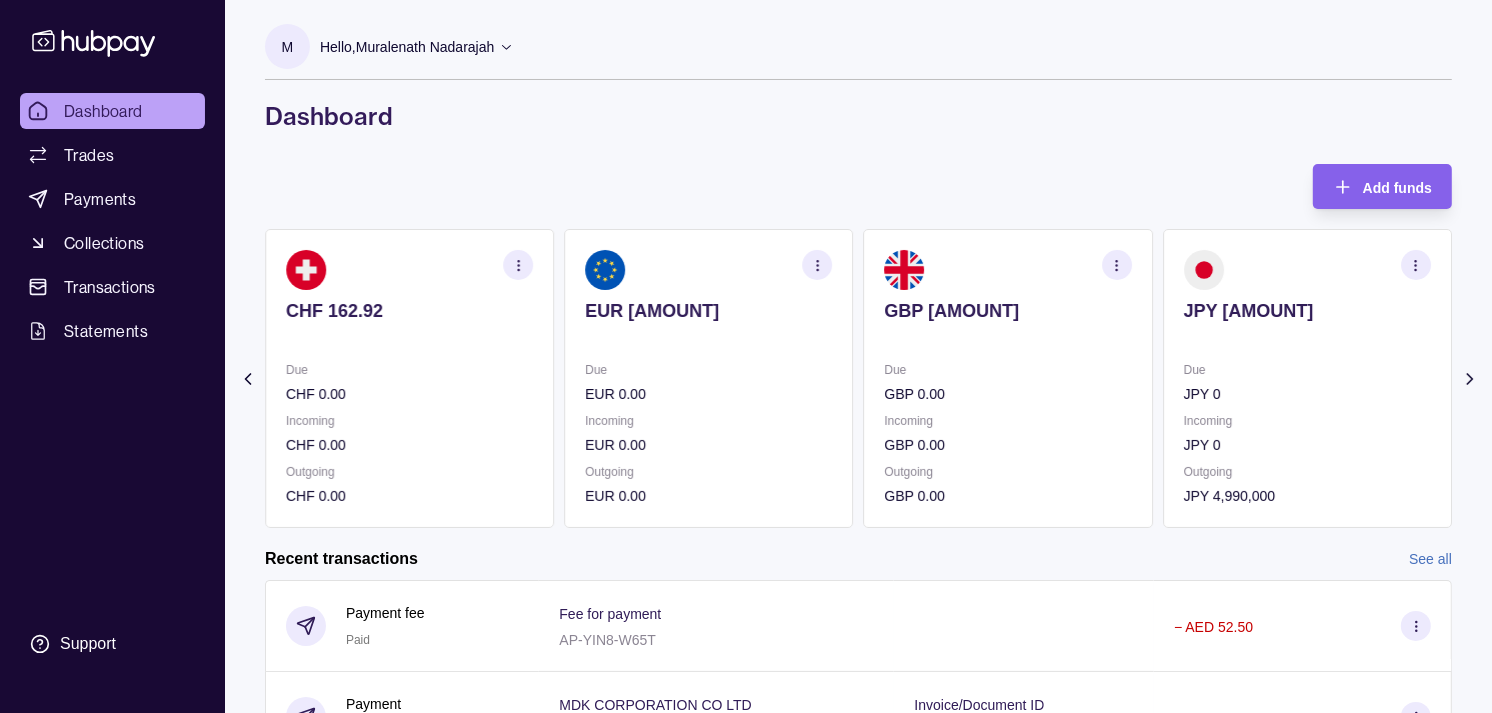 click on "GBP [AMOUNT]  Due GBP 0.00 Incoming GBP 0.00 Outgoing GBP 0.00" at bounding box center (1008, 378) 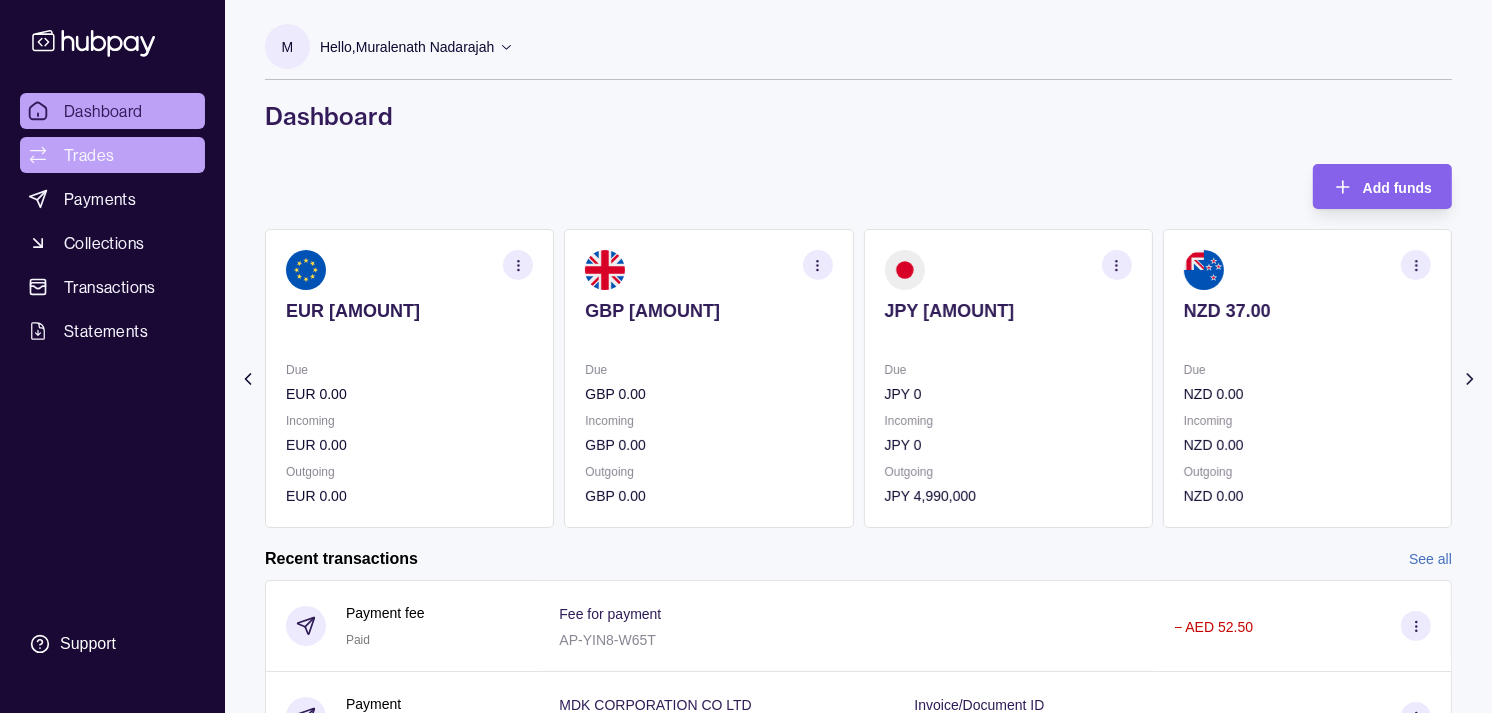 click on "Trades" at bounding box center (112, 155) 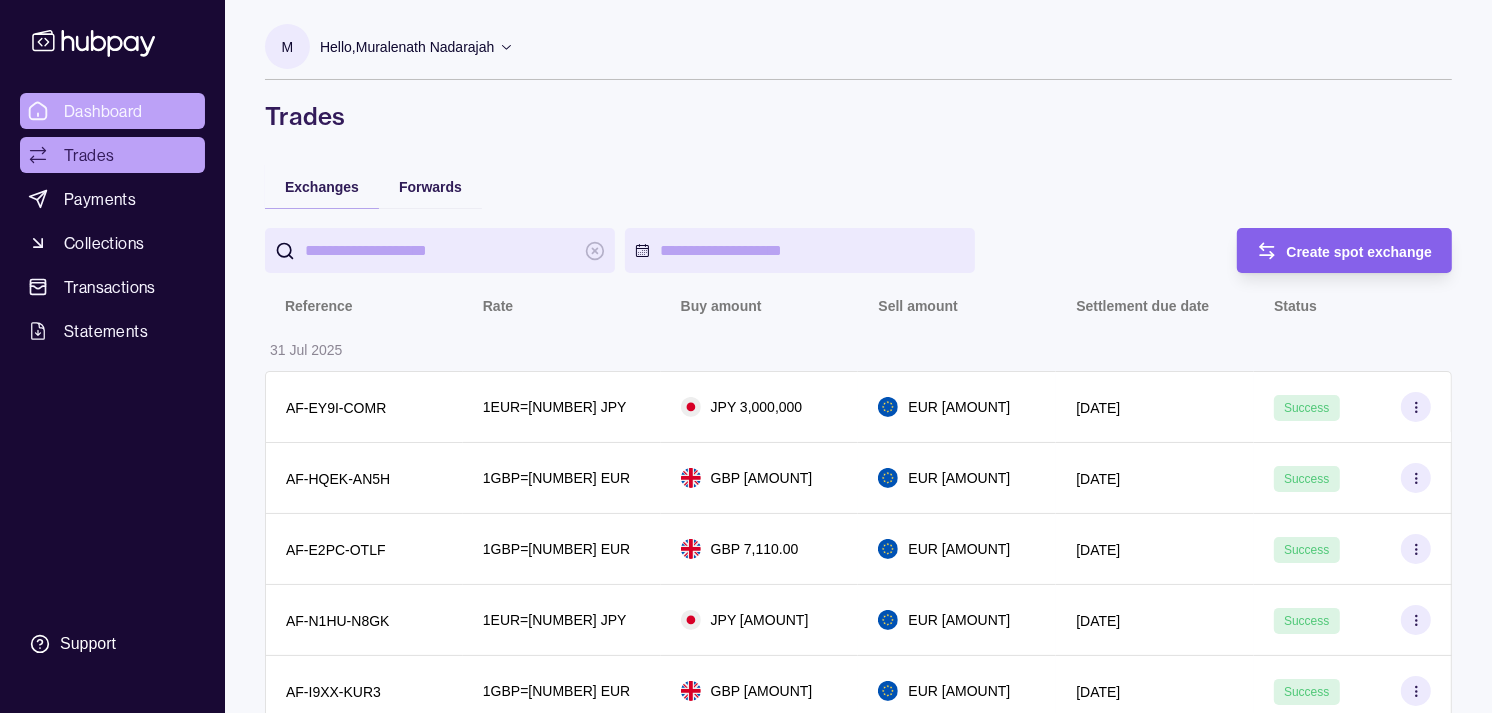 click on "Dashboard" at bounding box center (112, 111) 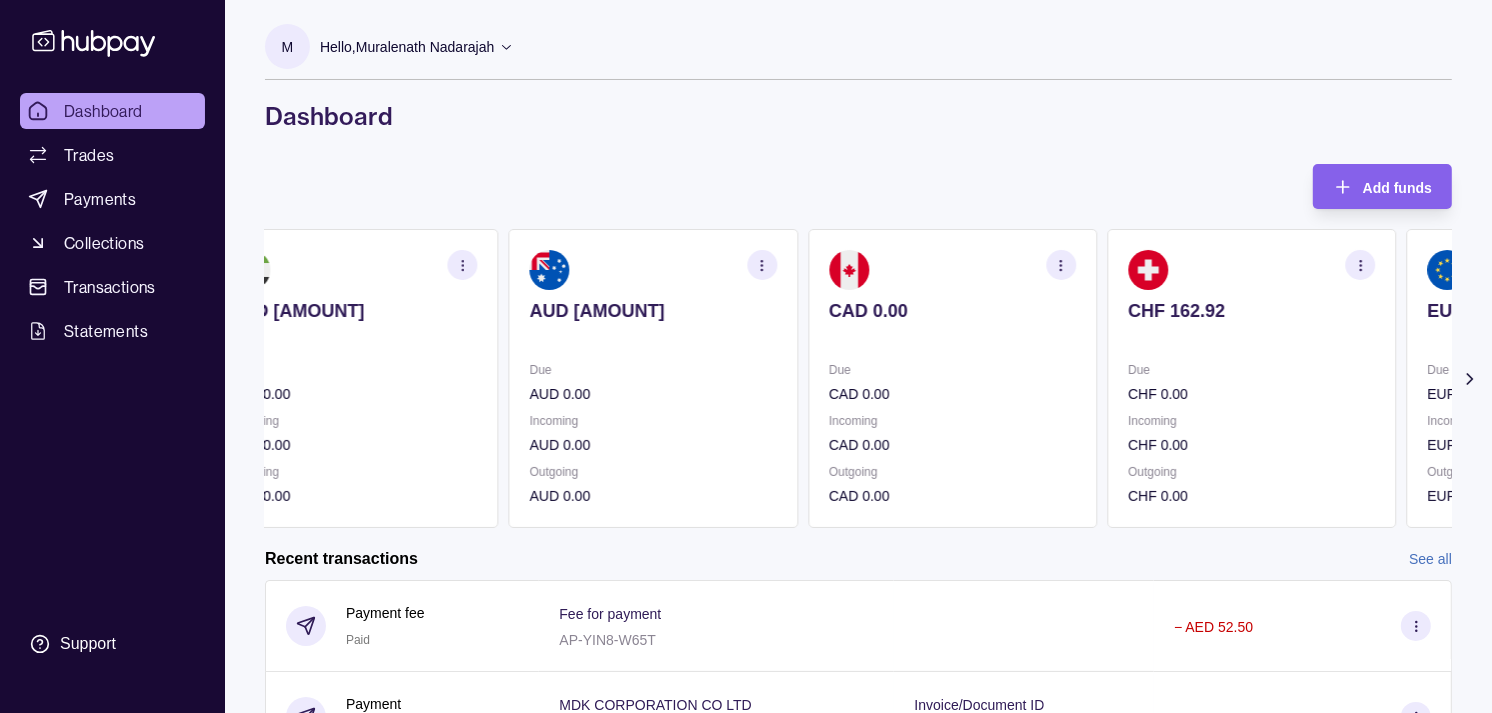 click on "CAD 0.00                                                                                                               Due CAD 0.00 Incoming CAD 0.00 Outgoing CAD 0.00" at bounding box center (952, 378) 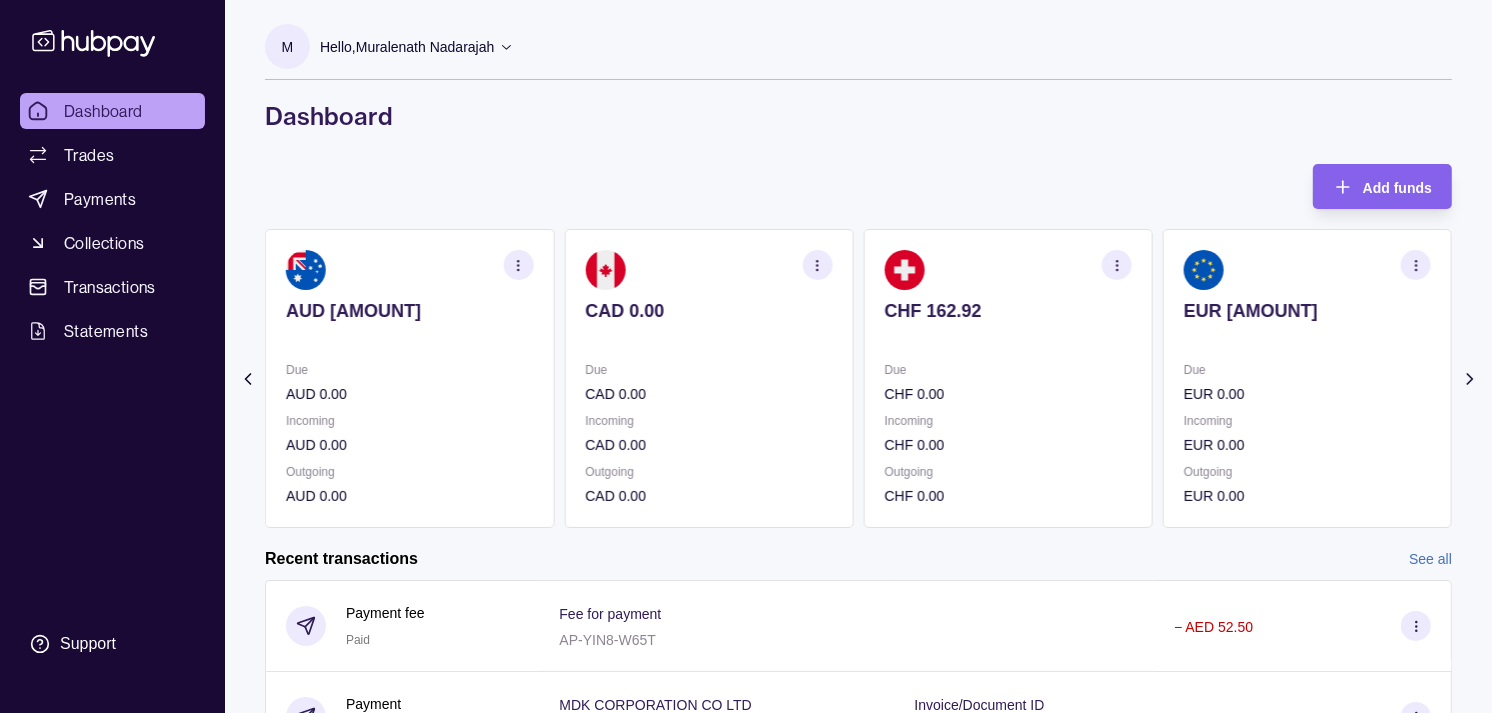 click on "CHF 162.92                                                                                                               Due CHF 0.00 Incoming CHF 0.00 Outgoing CHF 0.00" at bounding box center (1008, 378) 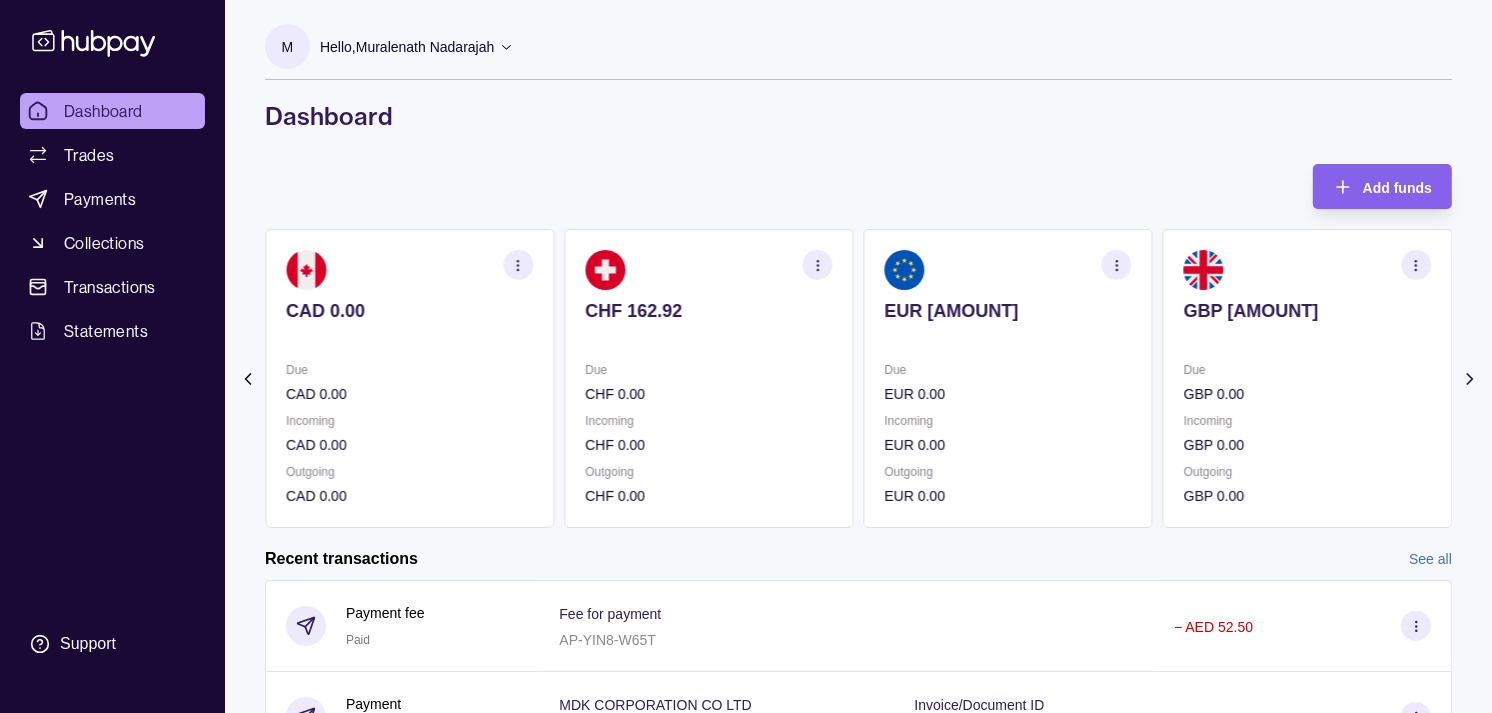 click on "CHF 0.00" at bounding box center [708, 394] 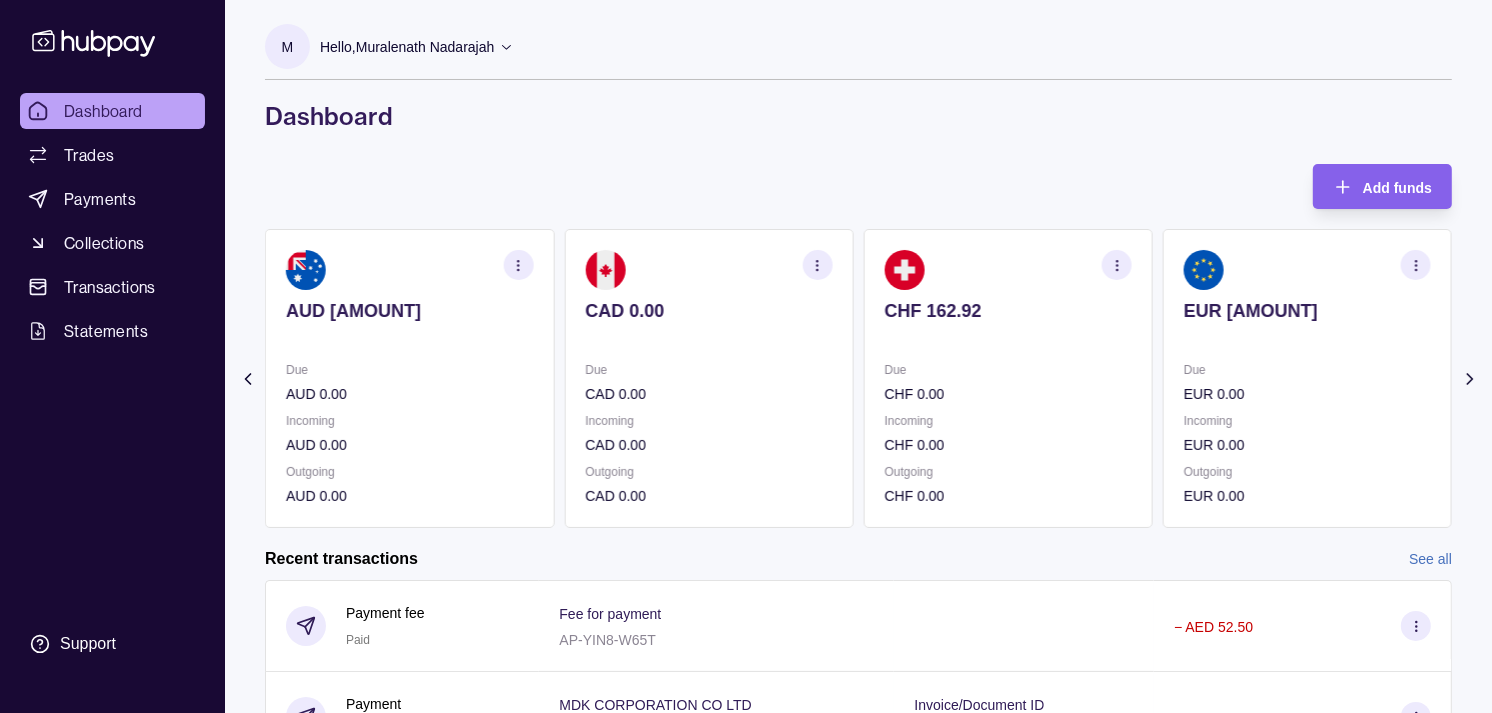 click on "Due CAD 0.00 Incoming CAD 0.00 Outgoing CAD 0.00" at bounding box center [708, 433] 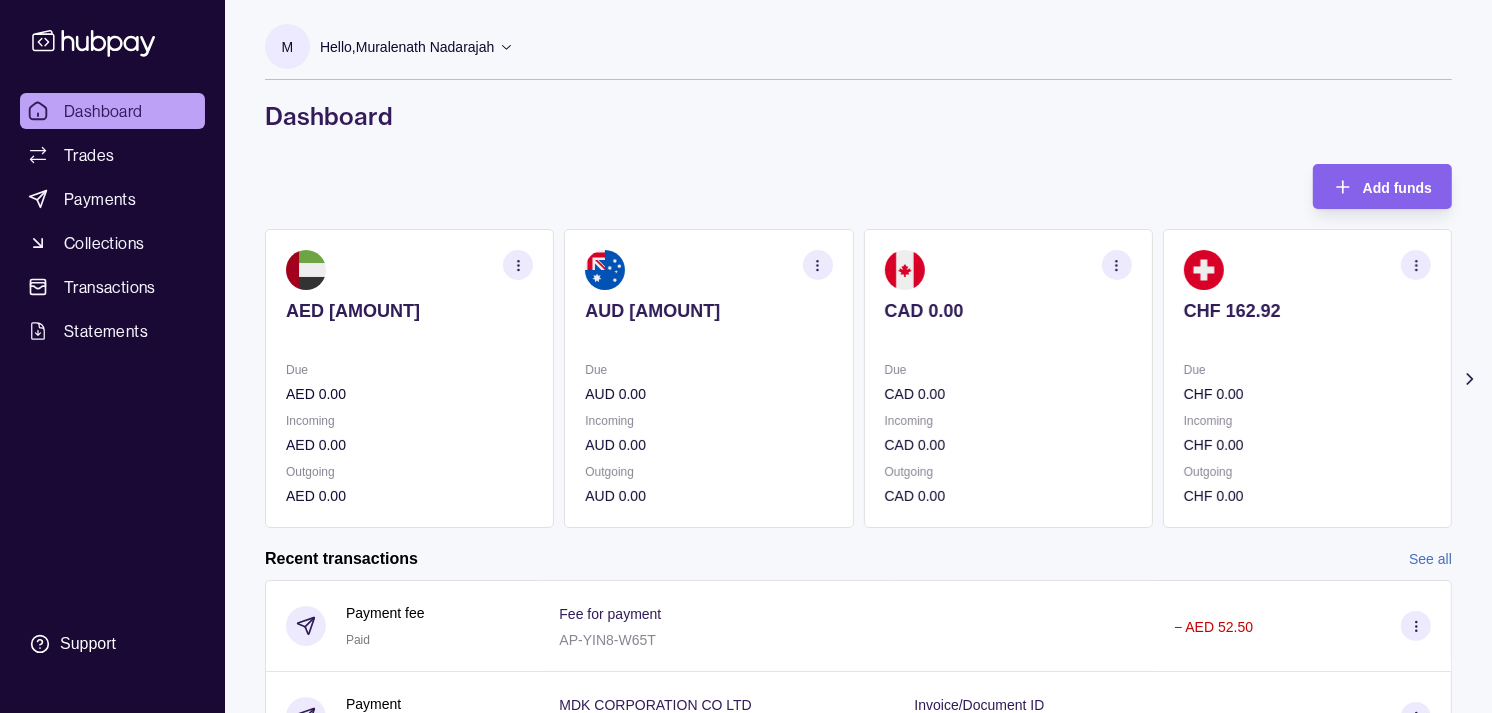 click 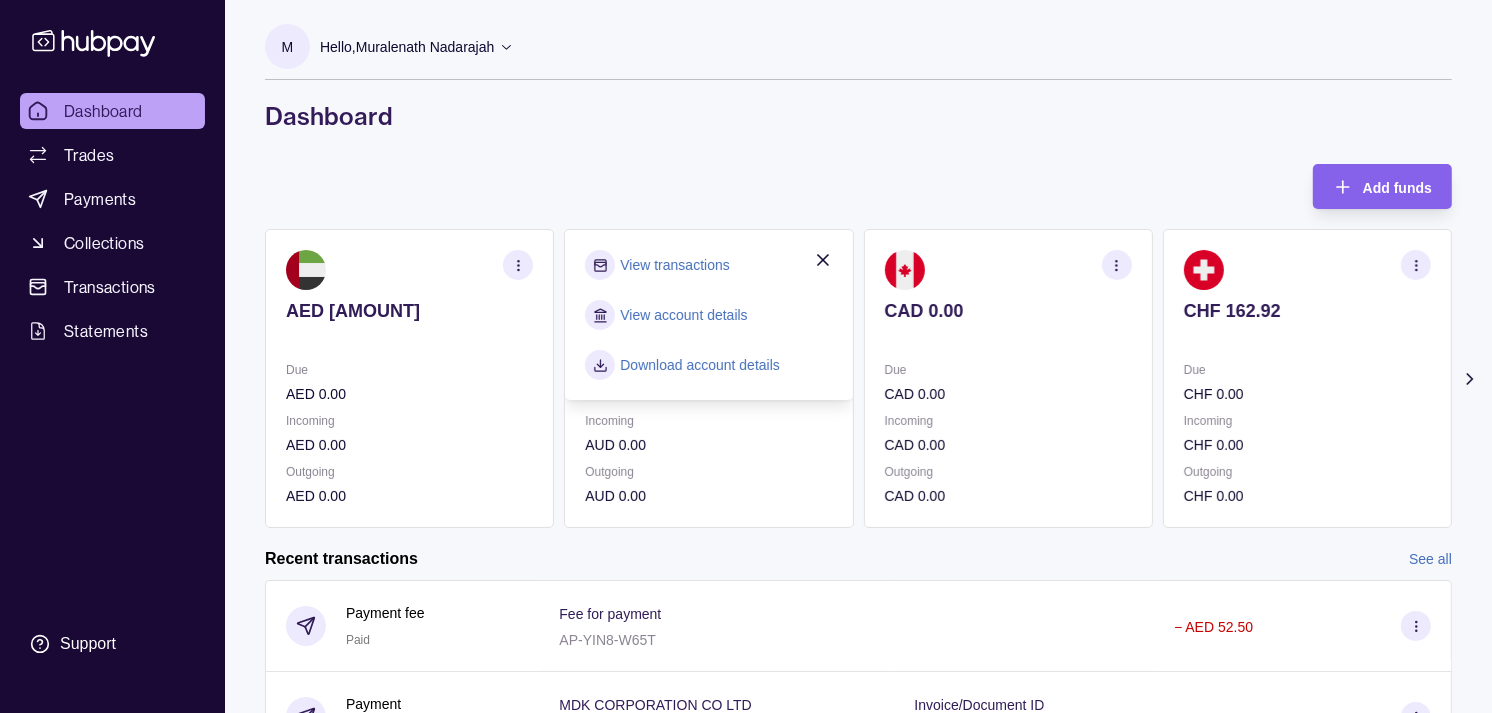 click on "View transactions" at bounding box center [674, 265] 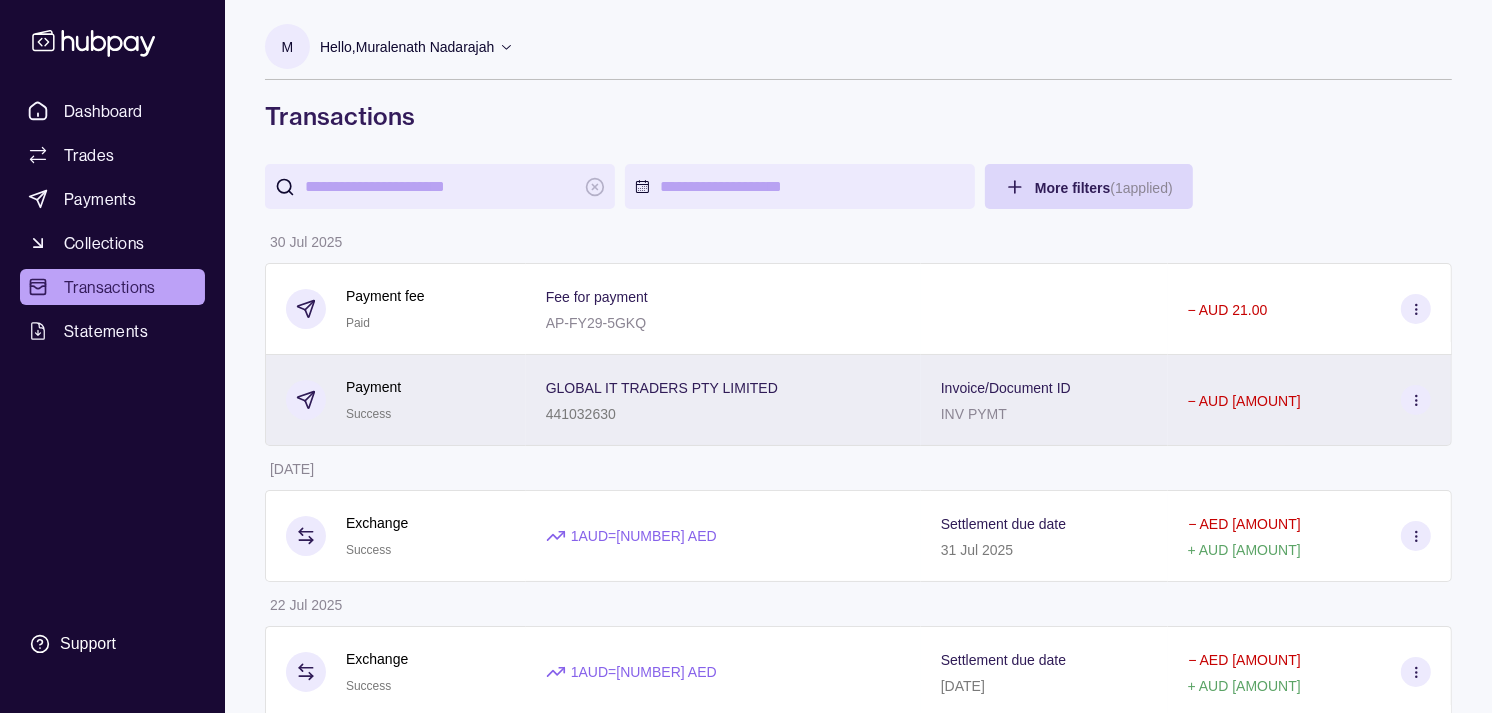 click on "Payment Success" at bounding box center (396, 400) 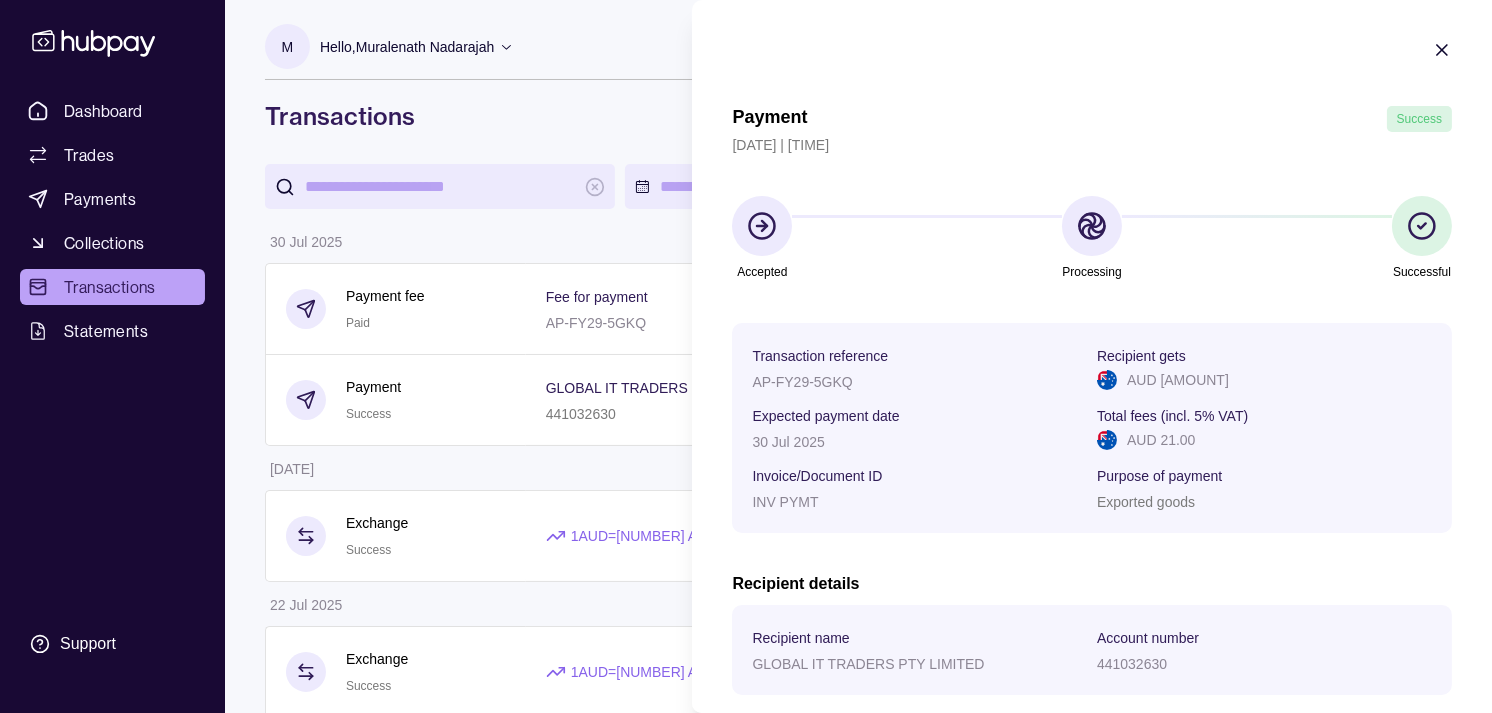 type 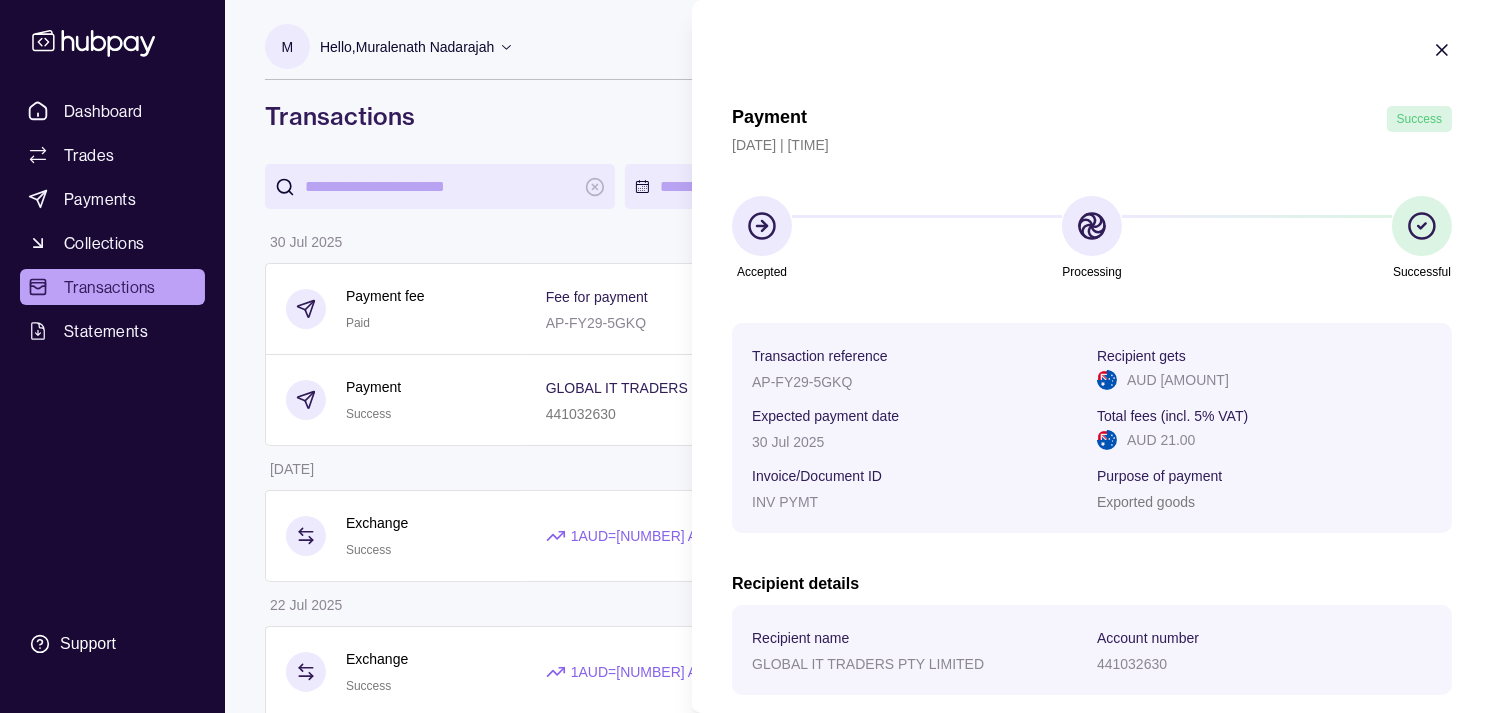 click 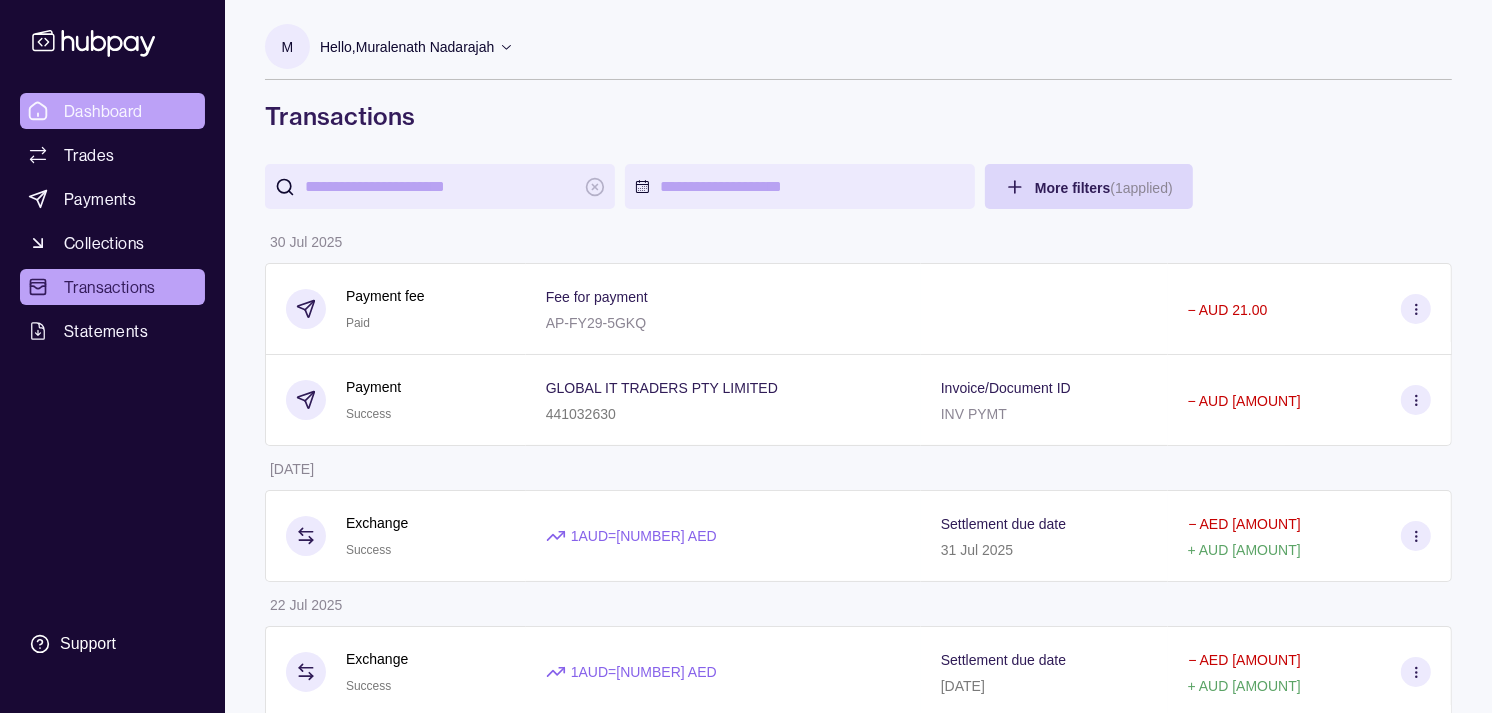 click on "Dashboard" at bounding box center [103, 111] 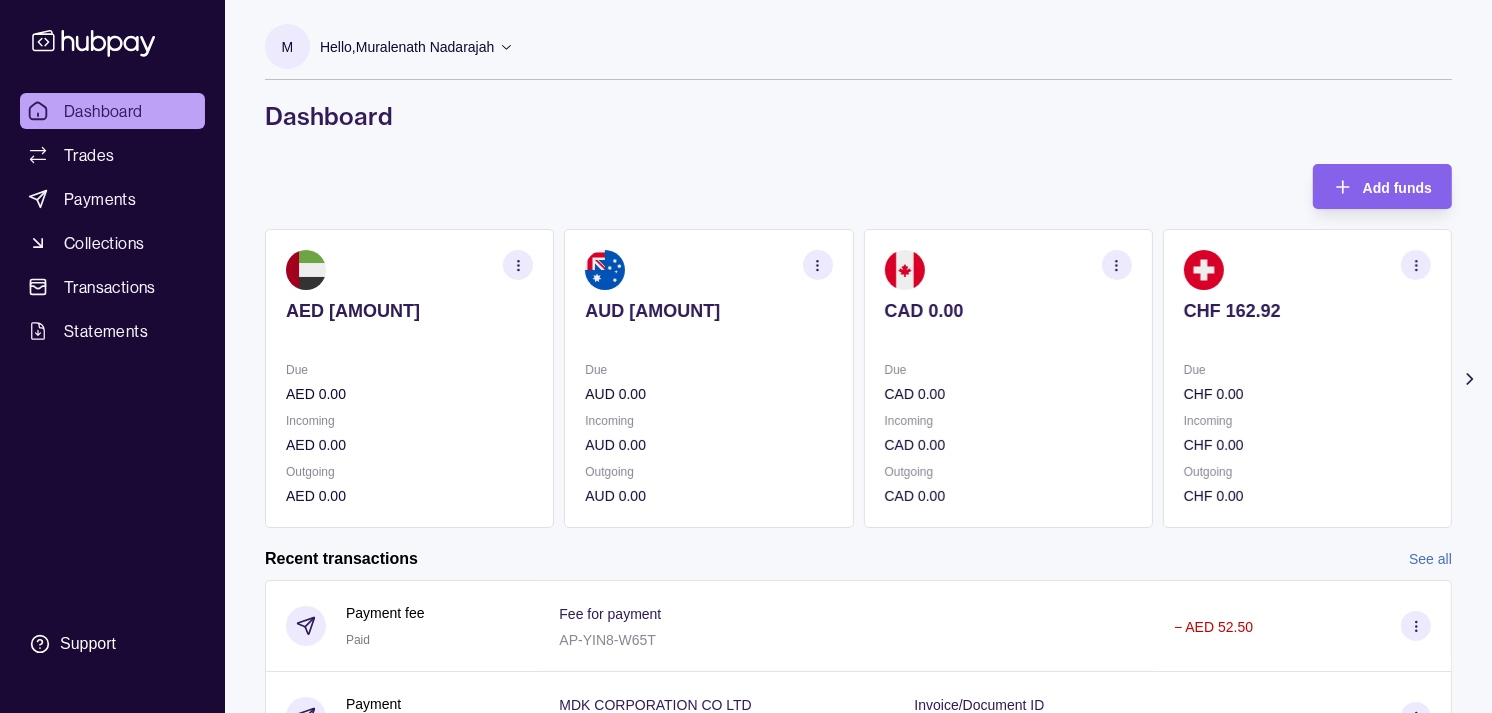 click on "CAD 0.00" at bounding box center (1008, 324) 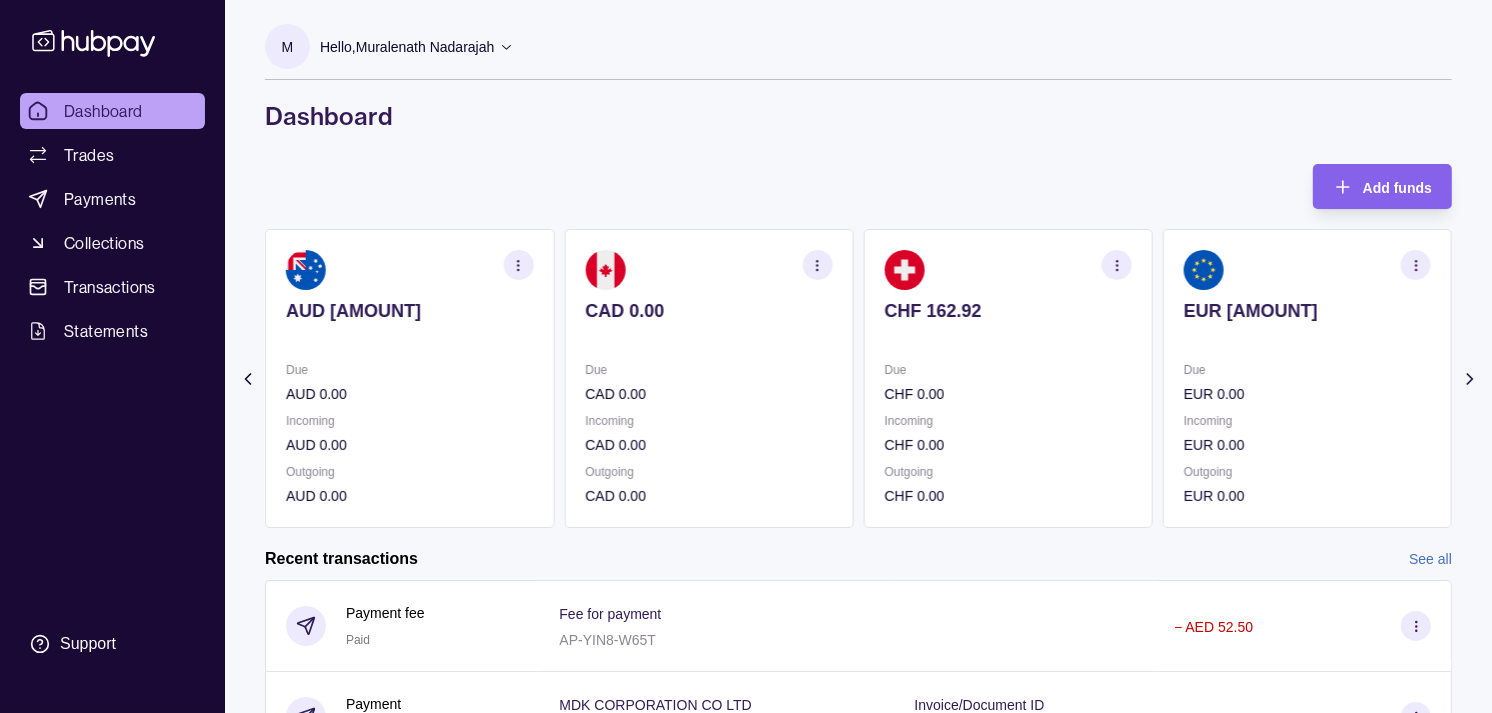 click at bounding box center [1008, 338] 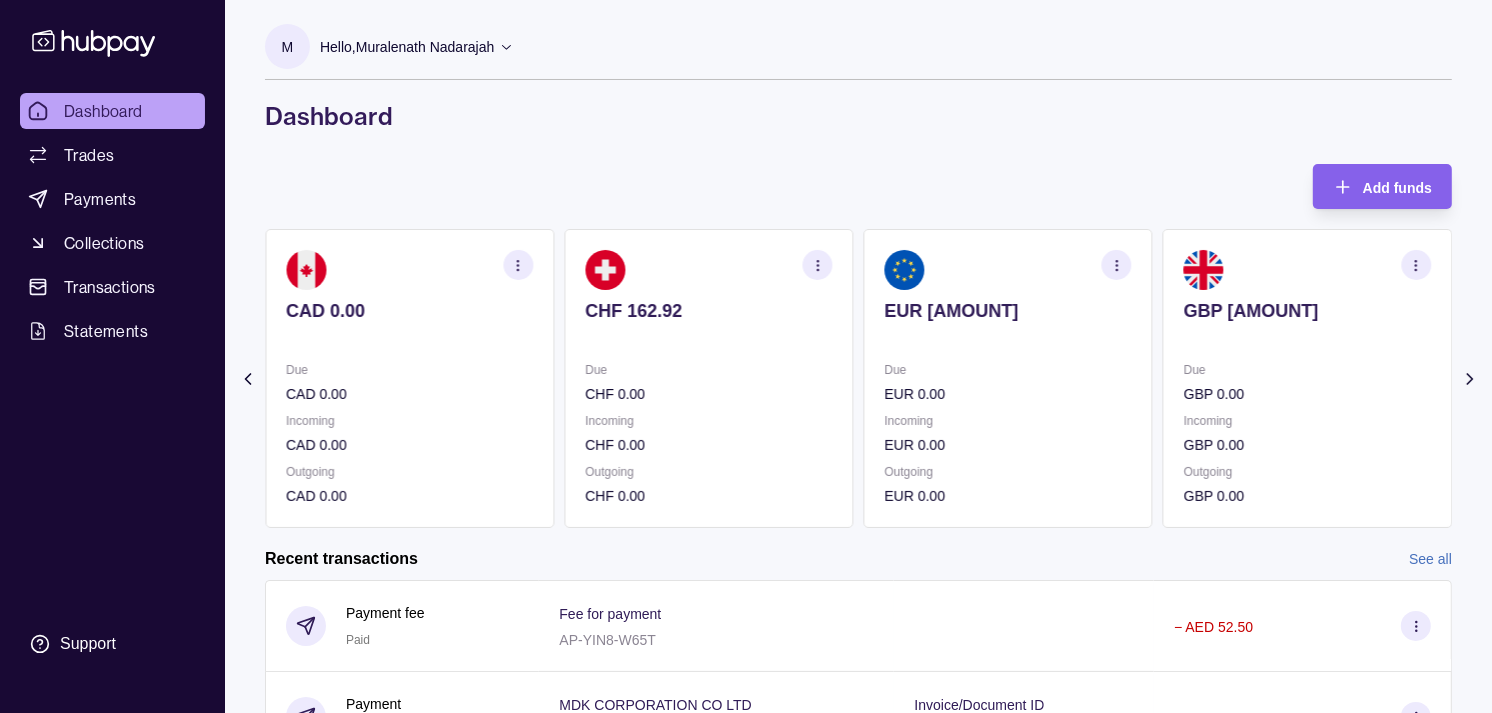 click on "EUR [AMOUNT]  Due EUR 0.00 Incoming EUR 0.00 Outgoing EUR 0.00" at bounding box center (1008, 378) 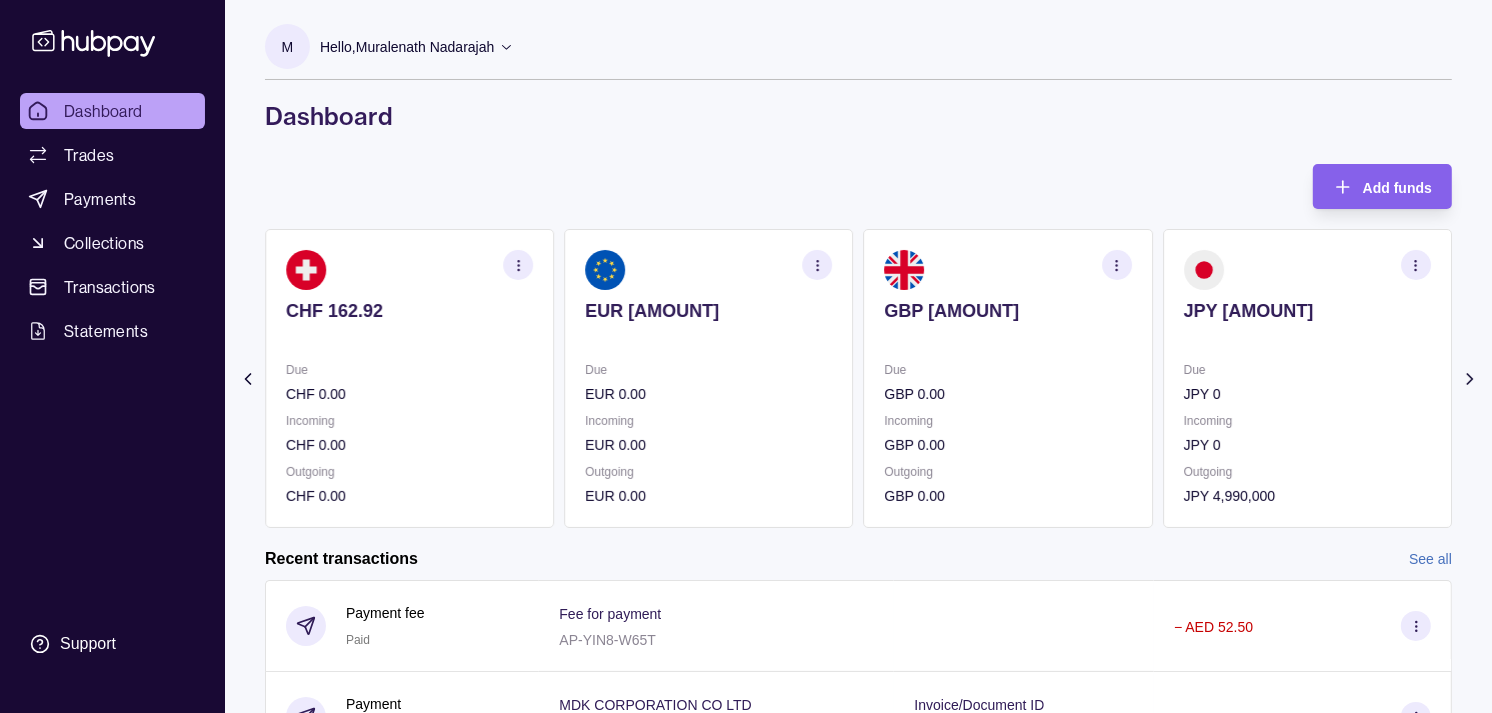 click at bounding box center [818, 265] 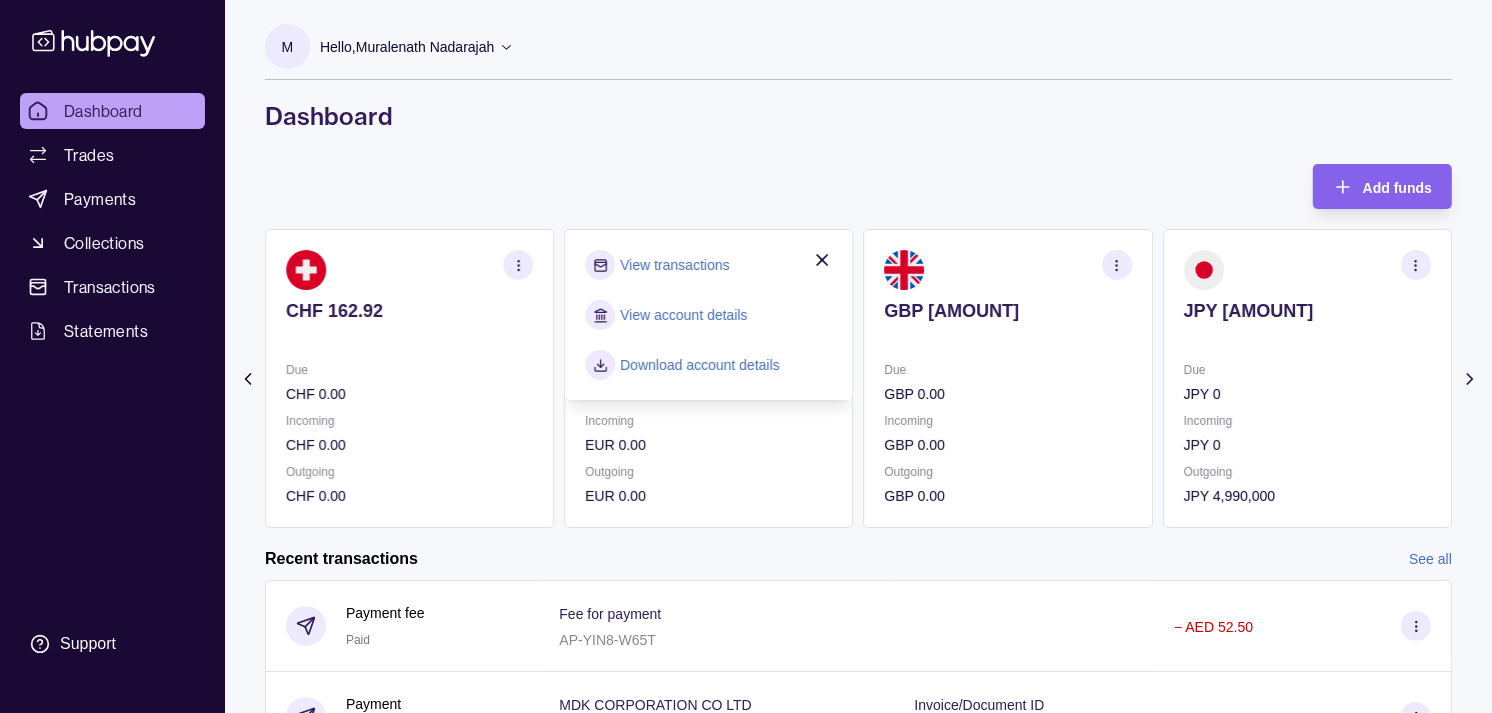 click on "View transactions" at bounding box center (674, 265) 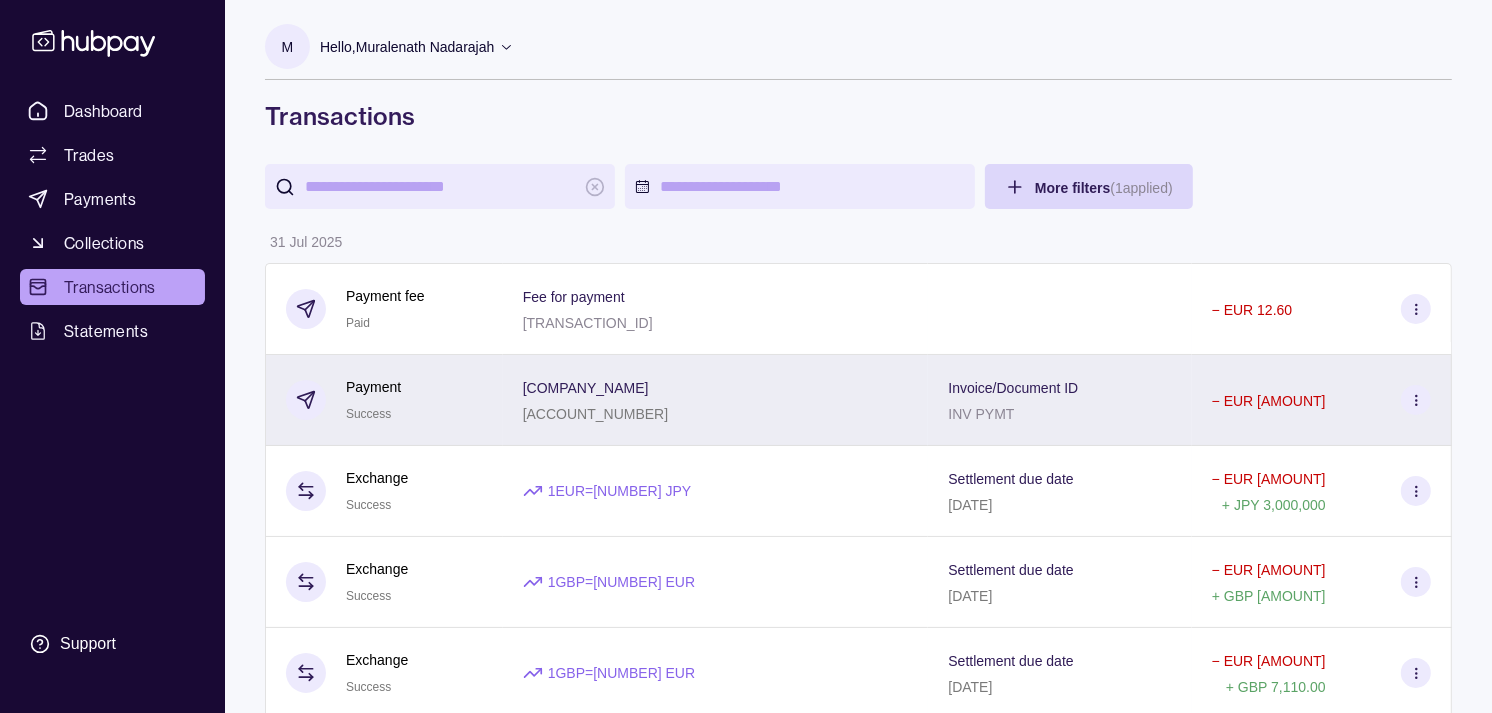 click on "Payment Success" at bounding box center [384, 400] 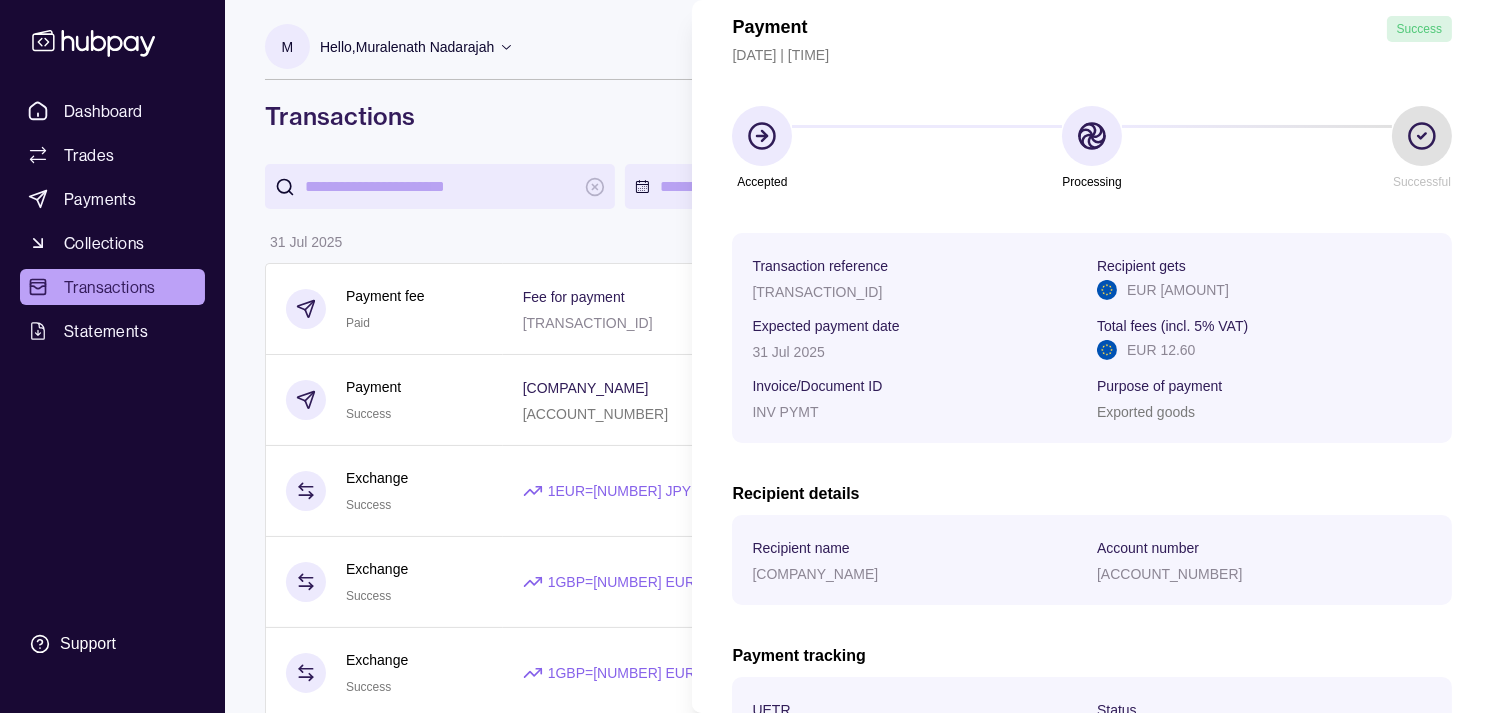 scroll, scrollTop: 333, scrollLeft: 0, axis: vertical 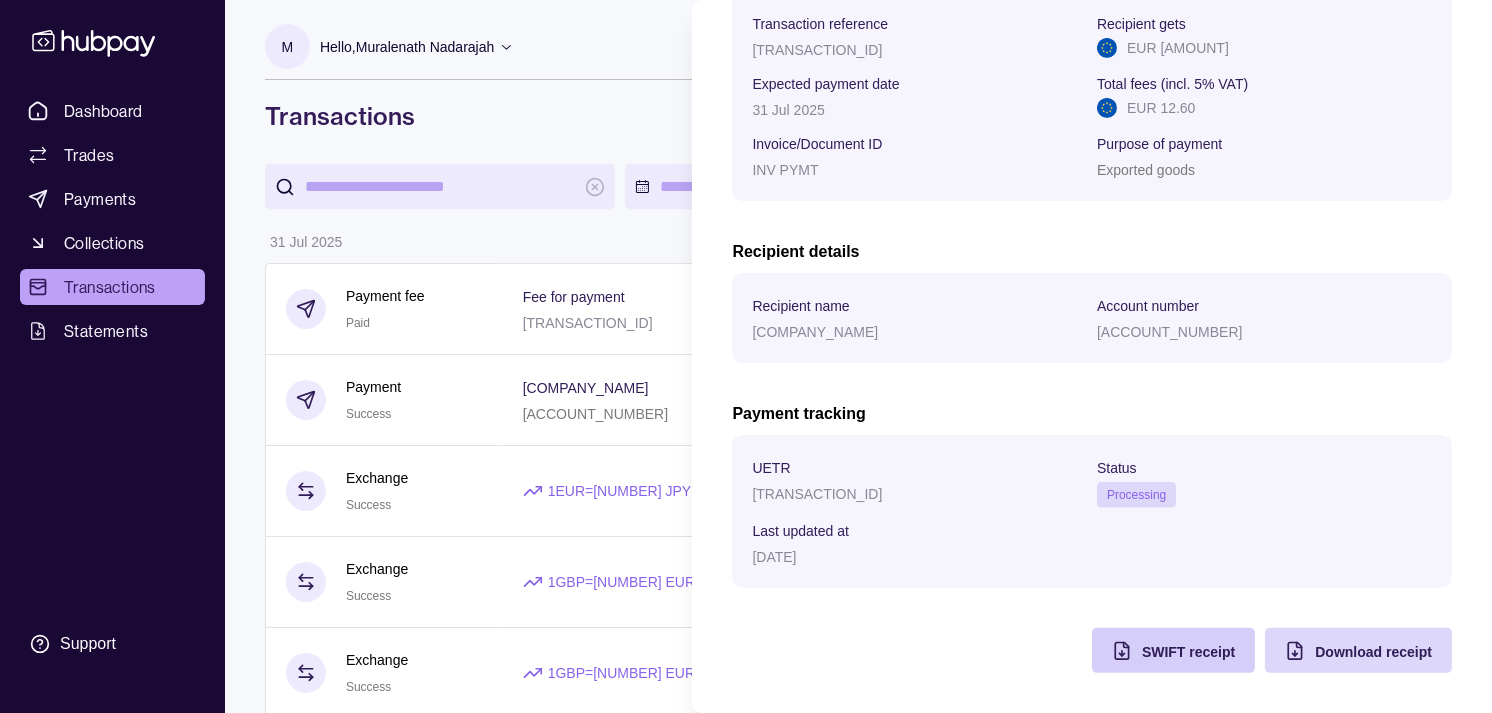 click on "SWIFT receipt" at bounding box center (1188, 652) 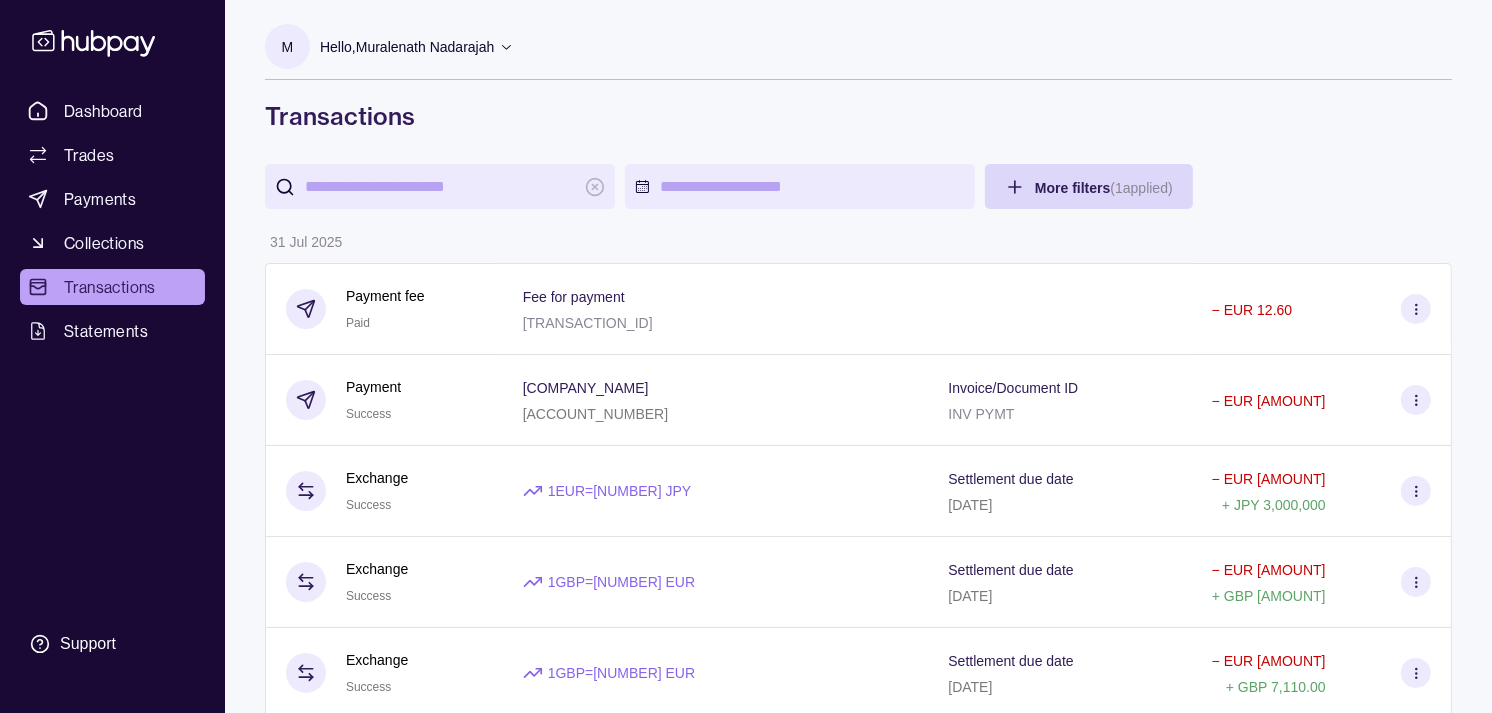 click on "Dashboard Trades Payments Collections Transactions Statements Support M Hello, [FIRST] [LAST] [COMPANY_NAME] Account Terms and conditions Privacy policy Sign out Transactions More filters ( 1 applied) Details Amount [DATE] Payment fee Paid Fee for payment [TRANSACTION_ID] − EUR [AMOUNT] Payment Success [COMPANY_NAME] [ACCOUNT_NUMBER] Invoice/Document ID INV PYMT − EUR [AMOUNT] Exchange Success 1 EUR = [NUMBER] JPY Settlement due date [DATE] − EUR [AMOUNT] + JPY [AMOUNT] Exchange Success 1 GBP = [NUMBER] EUR Settlement due date [DATE] − EUR [AMOUNT] + GBP [AMOUNT] Exchange Success 1 GBP = [NUMBER] EUR Settlement due date [DATE] − EUR [AMOUNT] + GBP [AMOUNT] Exchange Success 1 EUR = [NUMBER] JPY Settlement due date [DATE] − EUR [AMOUNT] + JPY [AMOUNT] Exchange Success 1 GBP = [NUMBER] EUR Settlement due date [DATE] − EUR [AMOUNT] + GBP [AMOUNT] Exchange Success 1 EUR =" at bounding box center (746, 1174) 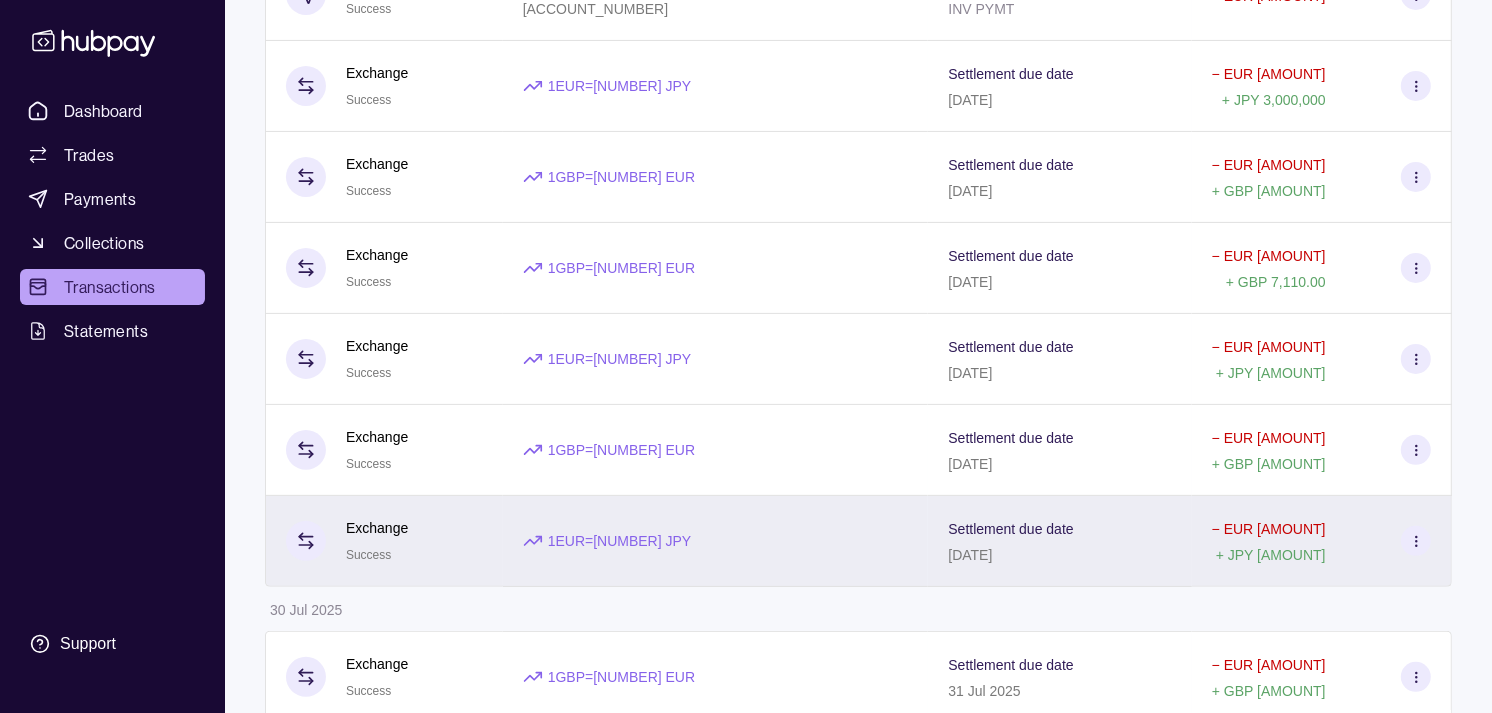 scroll, scrollTop: 444, scrollLeft: 0, axis: vertical 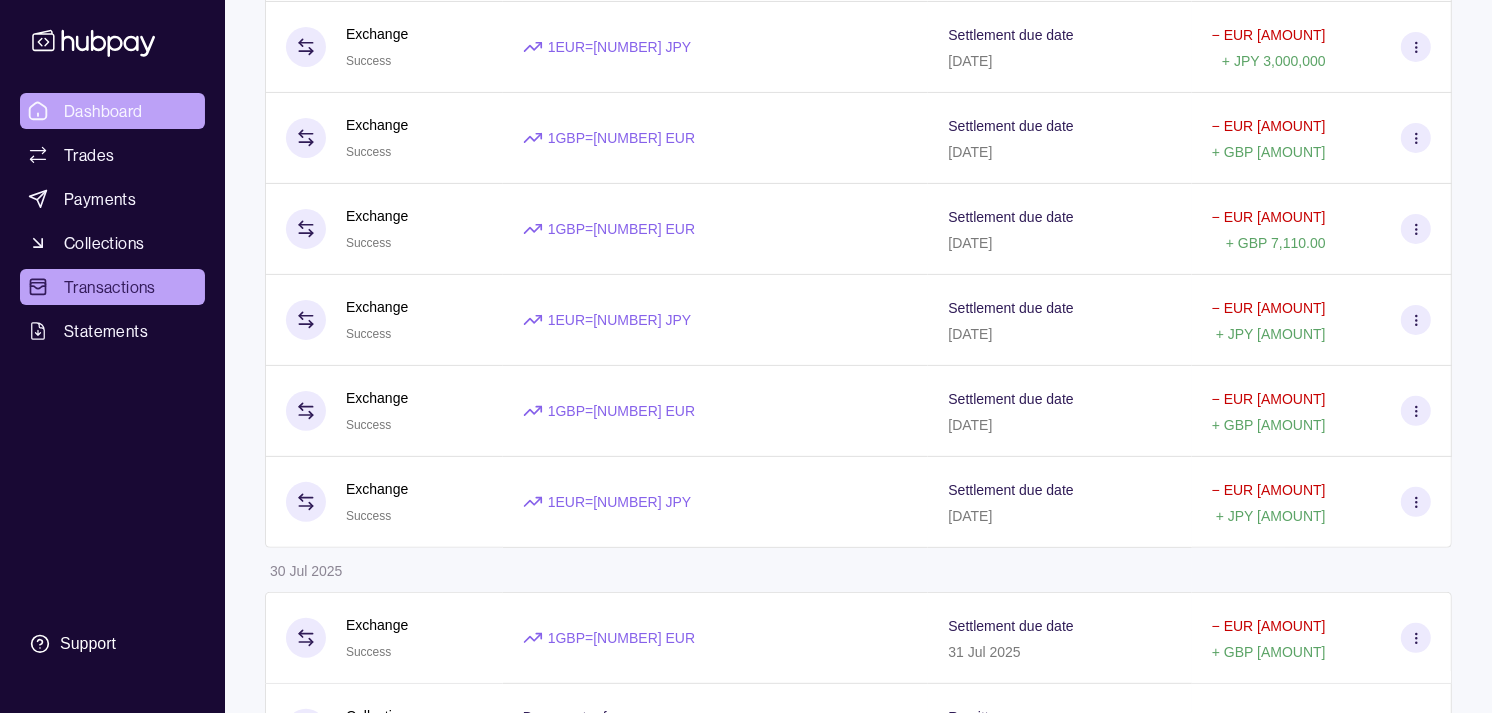 click on "Dashboard" at bounding box center (103, 111) 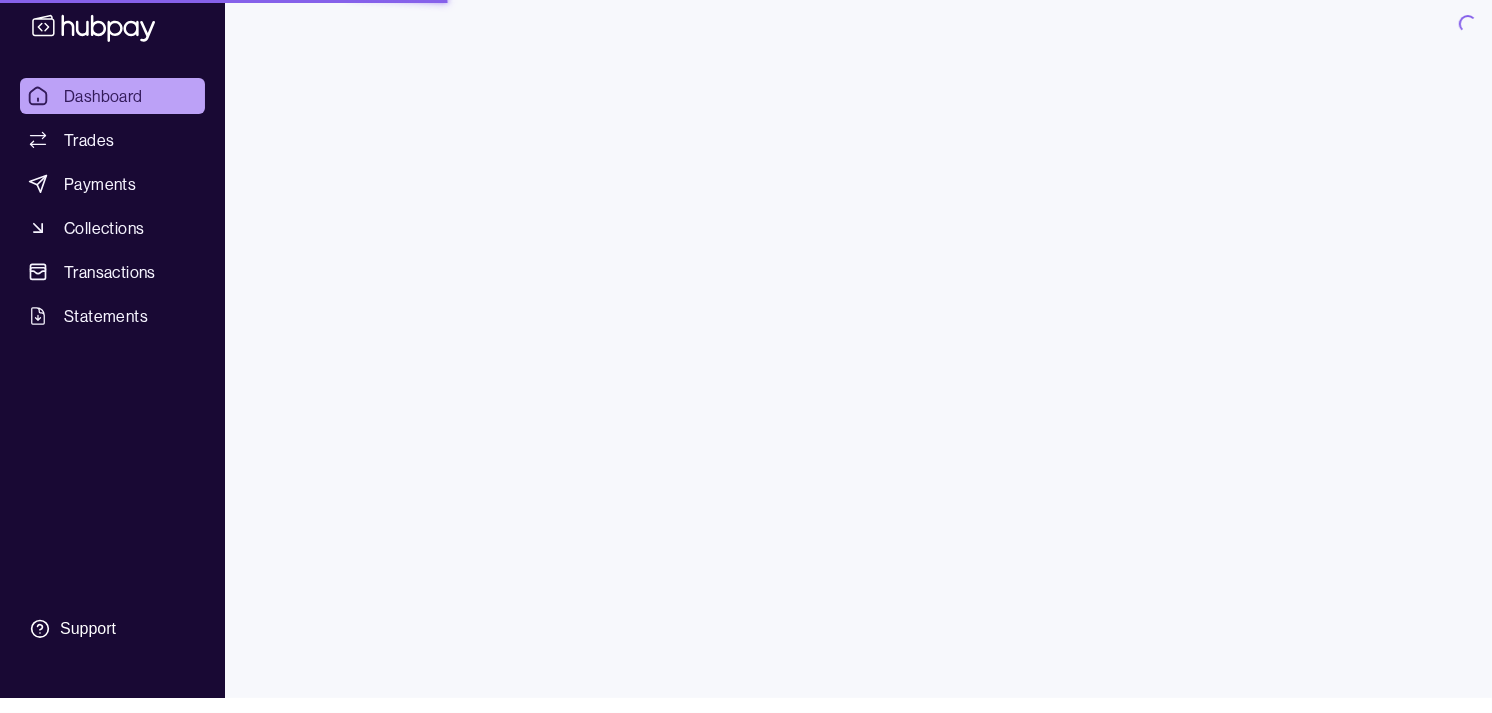 scroll, scrollTop: 0, scrollLeft: 0, axis: both 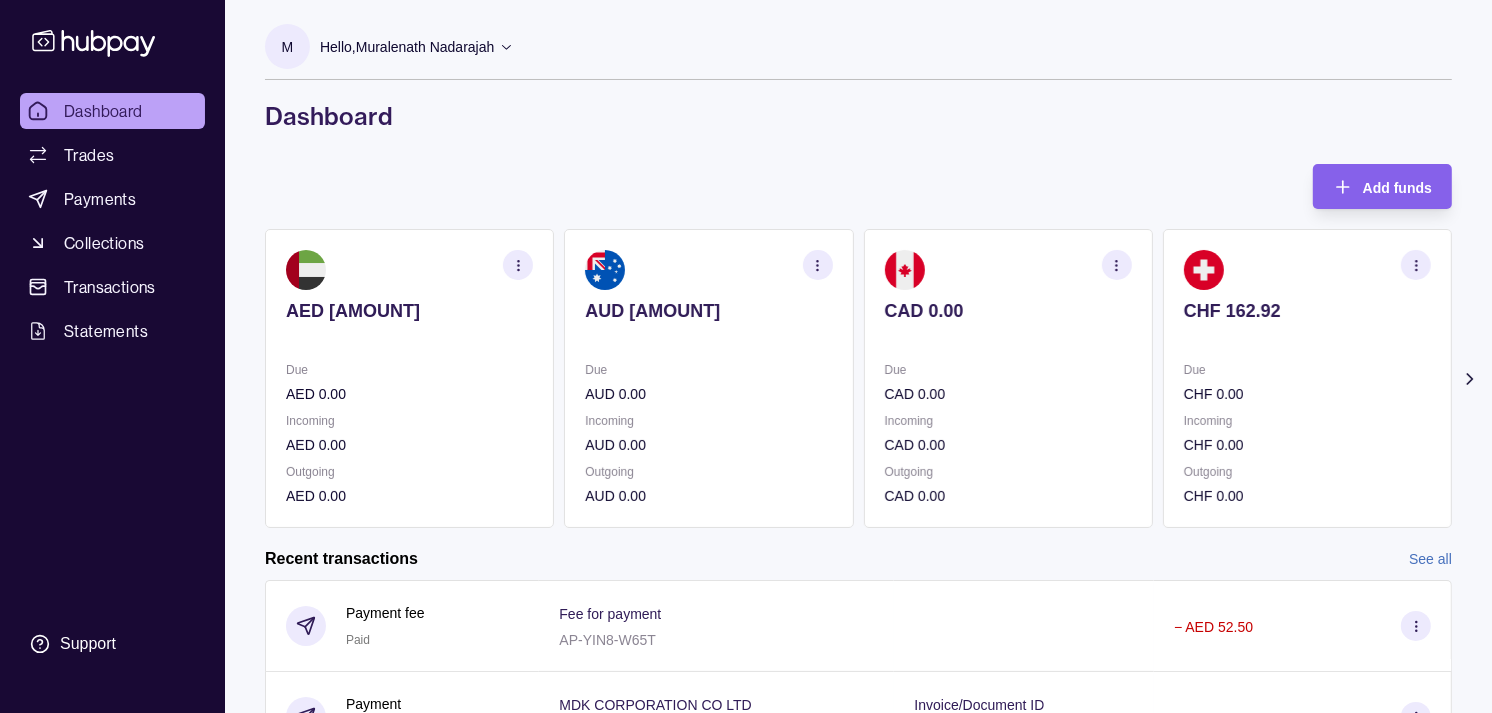 click on "AED [AMOUNT]  Due AED 0.00 Incoming AED 0.00 Outgoing AED 0.00 AUD [AMOUNT]  Due AUD 0.00 Incoming AUD 0.00 Outgoing AUD 0.00 CAD 0.00  Due CAD 0.00 Incoming CAD 0.00 Outgoing CAD 0.00 CHF [AMOUNT]  Due CHF 0.00 Incoming CHF 0.00 Outgoing CHF 0.00 EUR [AMOUNT]" at bounding box center (858, 378) 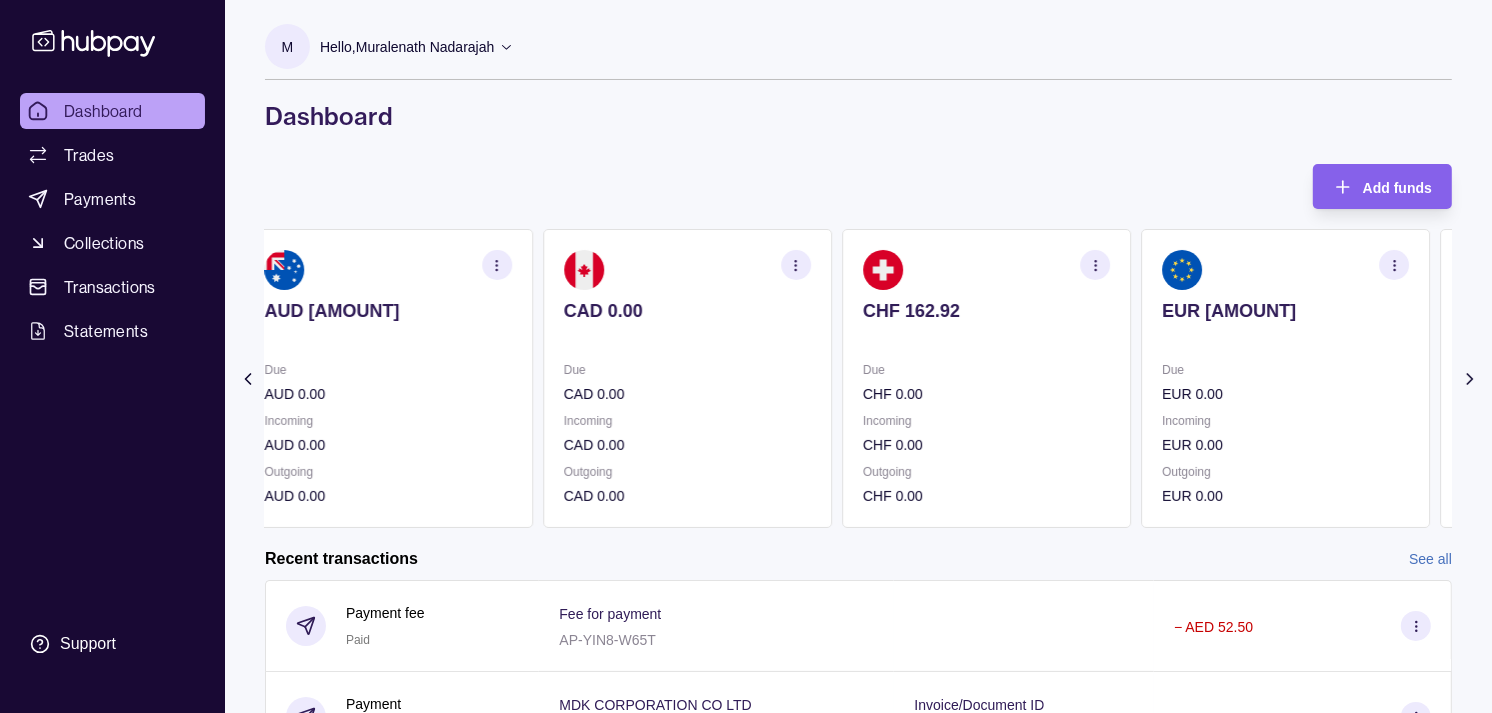 click at bounding box center [986, 338] 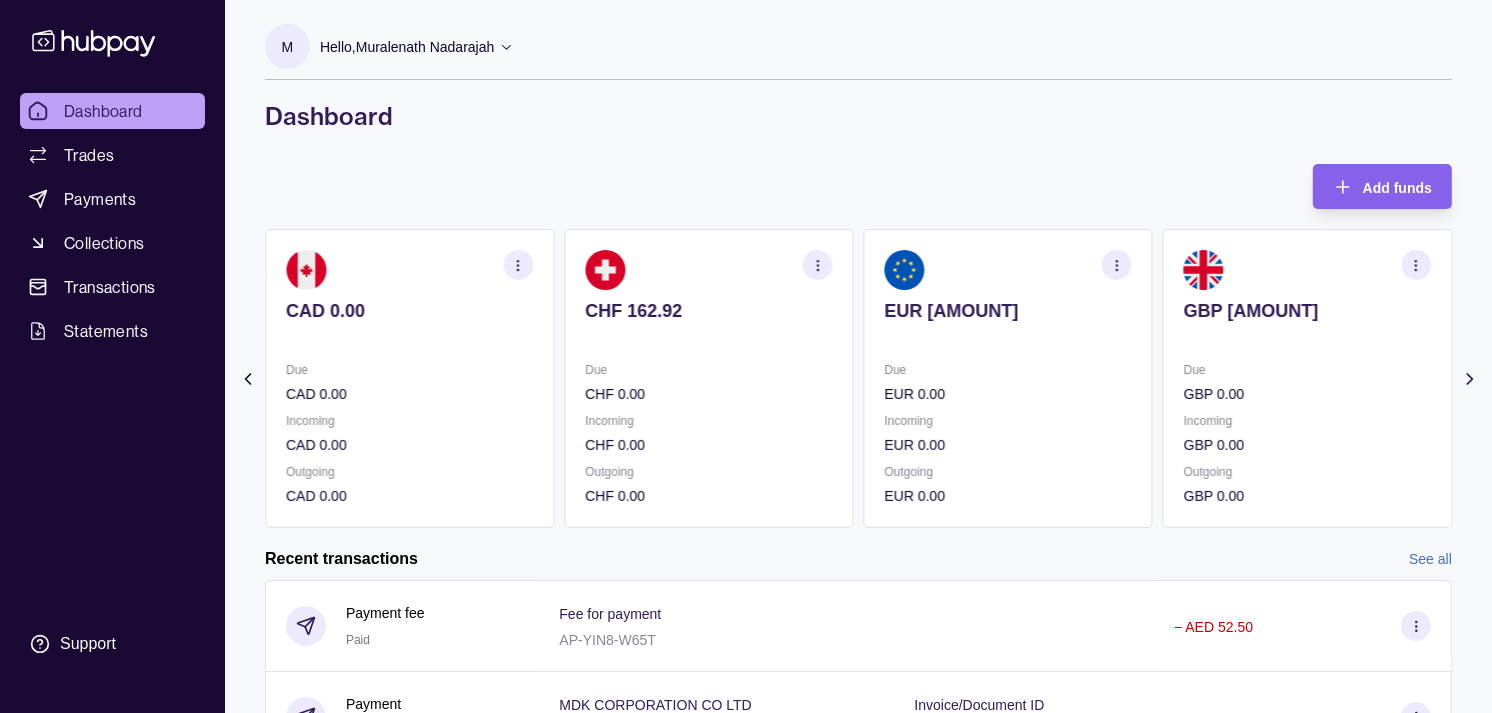 click at bounding box center (1008, 338) 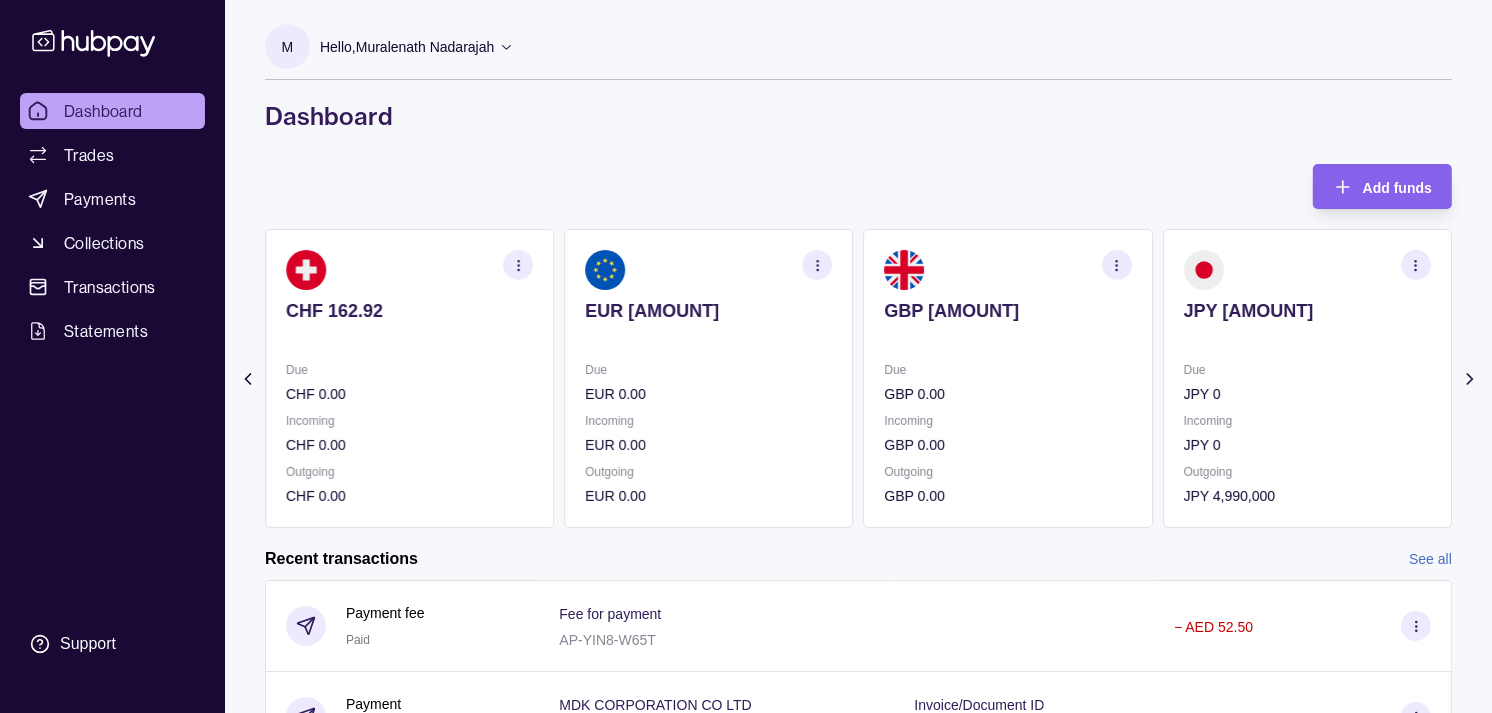 click 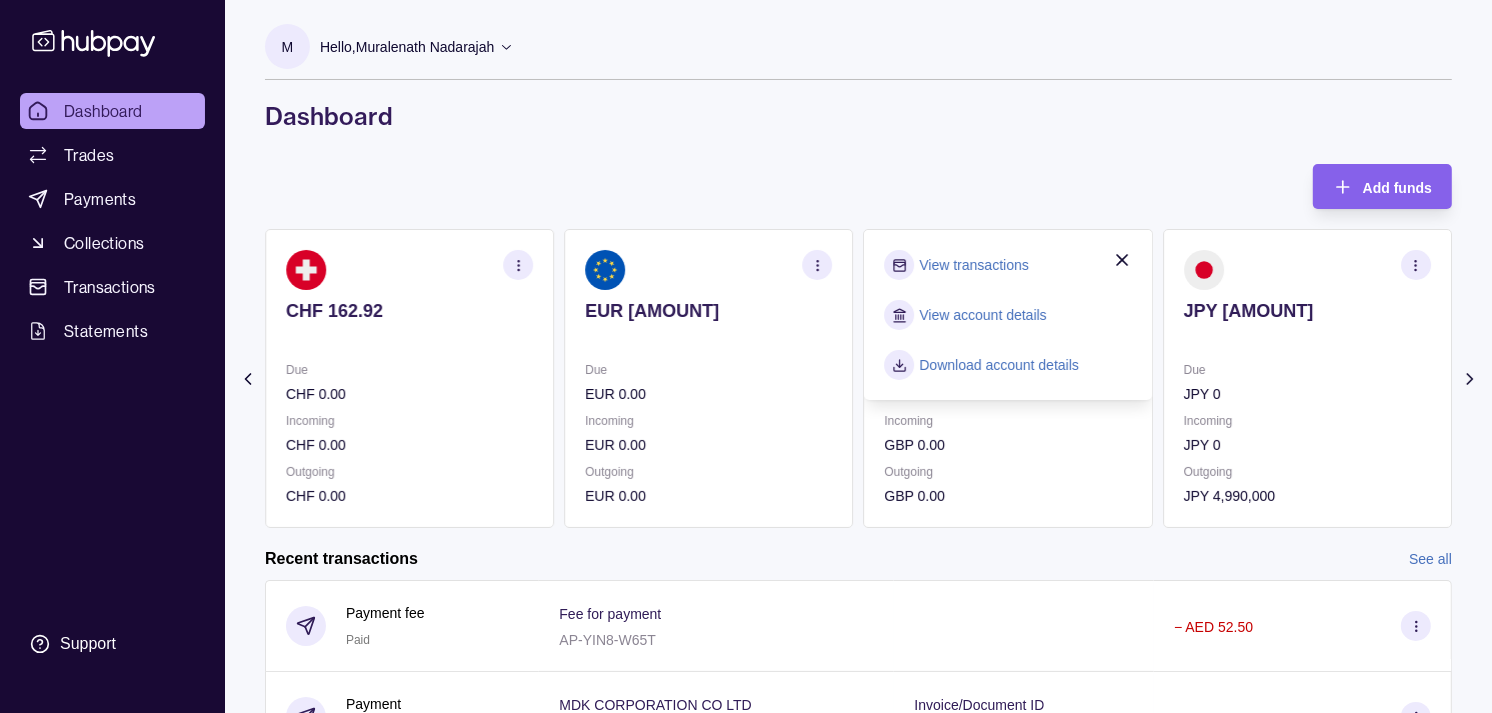 click on "View transactions" at bounding box center [974, 265] 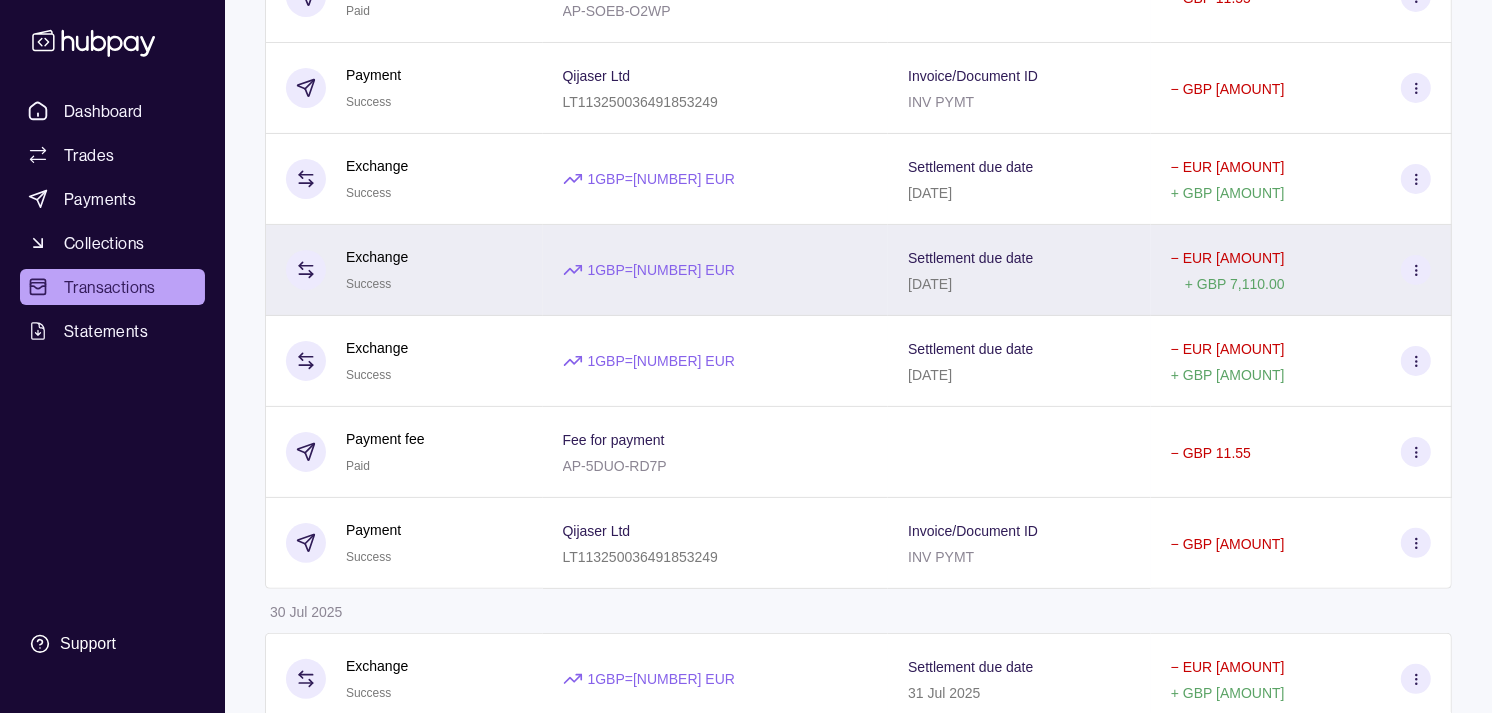 scroll, scrollTop: 0, scrollLeft: 0, axis: both 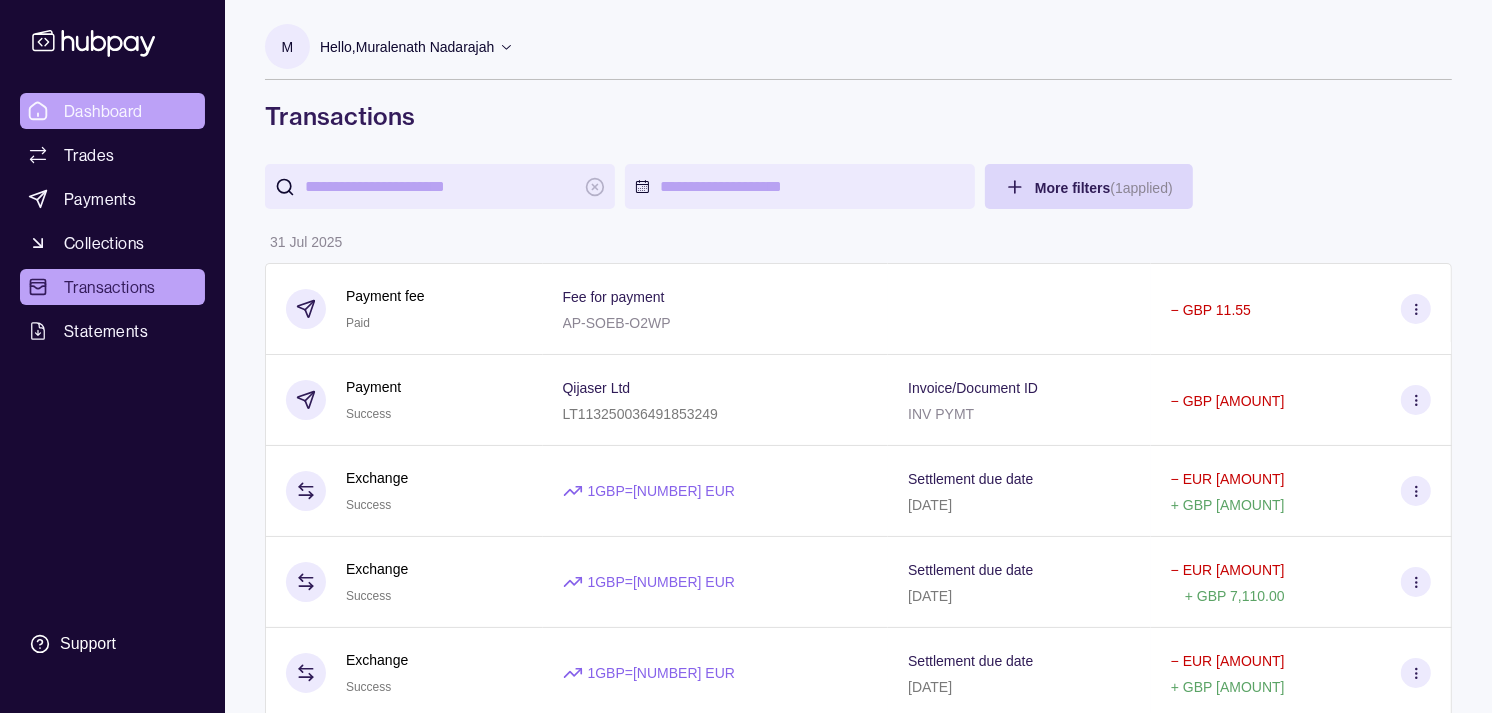 click on "Dashboard" at bounding box center (112, 111) 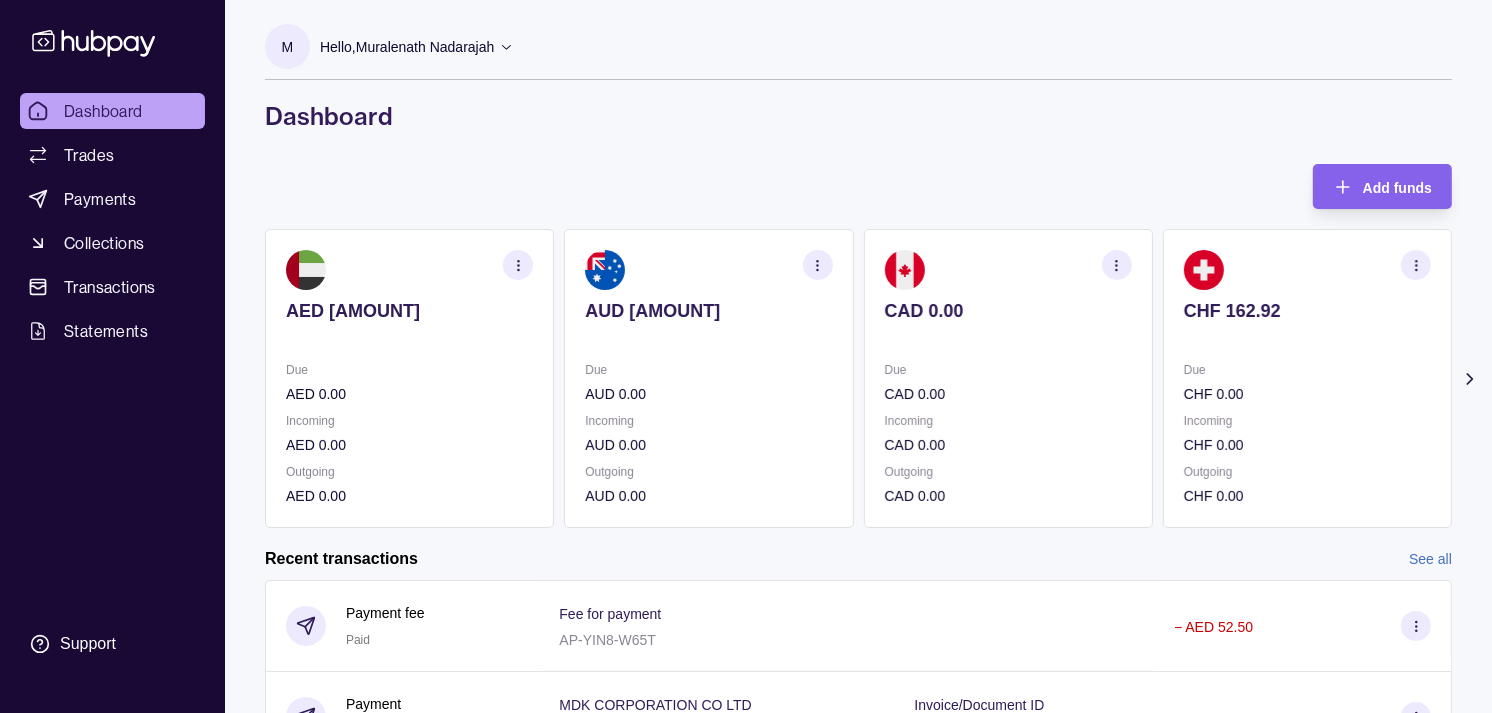 click on "CHF 162.92" at bounding box center (1307, 324) 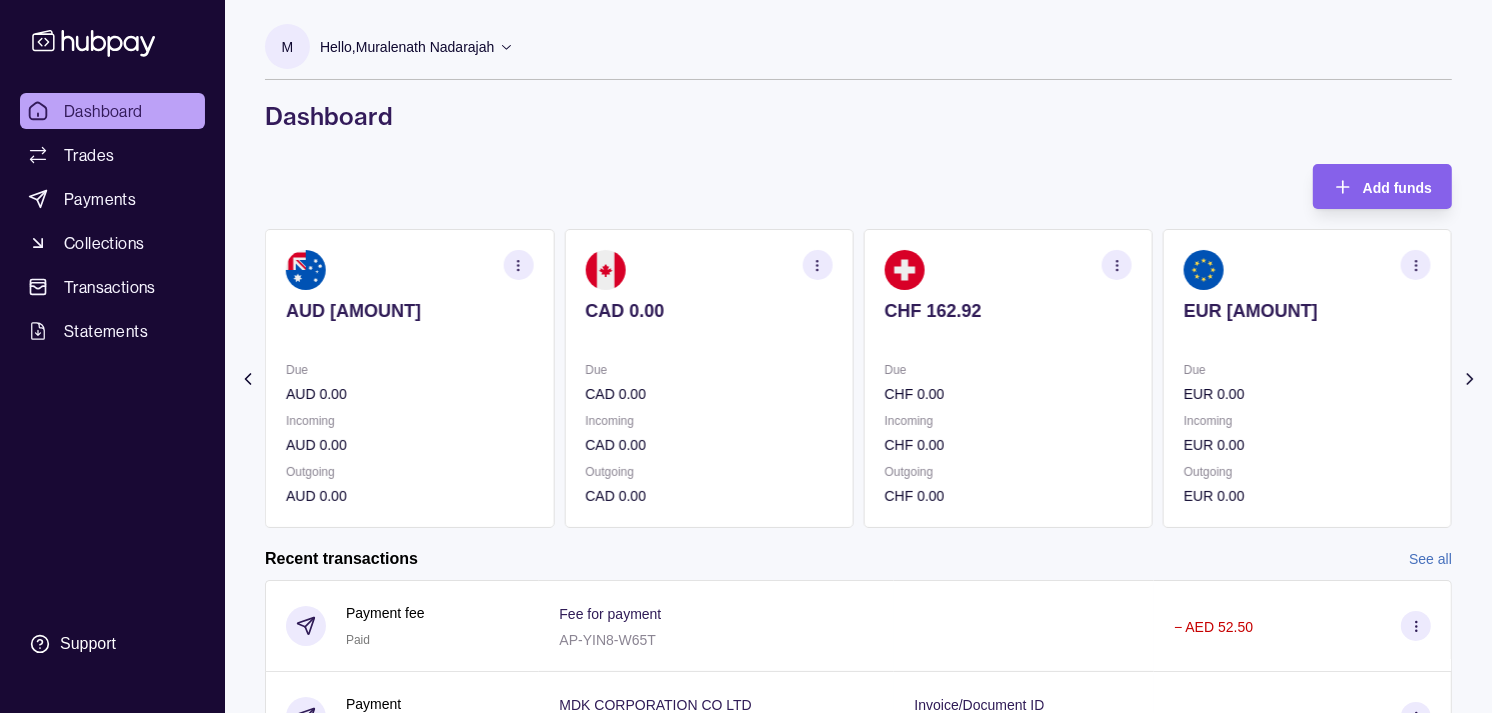 click on "EUR [AMOUNT]  Due EUR 0.00 Incoming EUR 0.00 Outgoing EUR 0.00" at bounding box center [1307, 378] 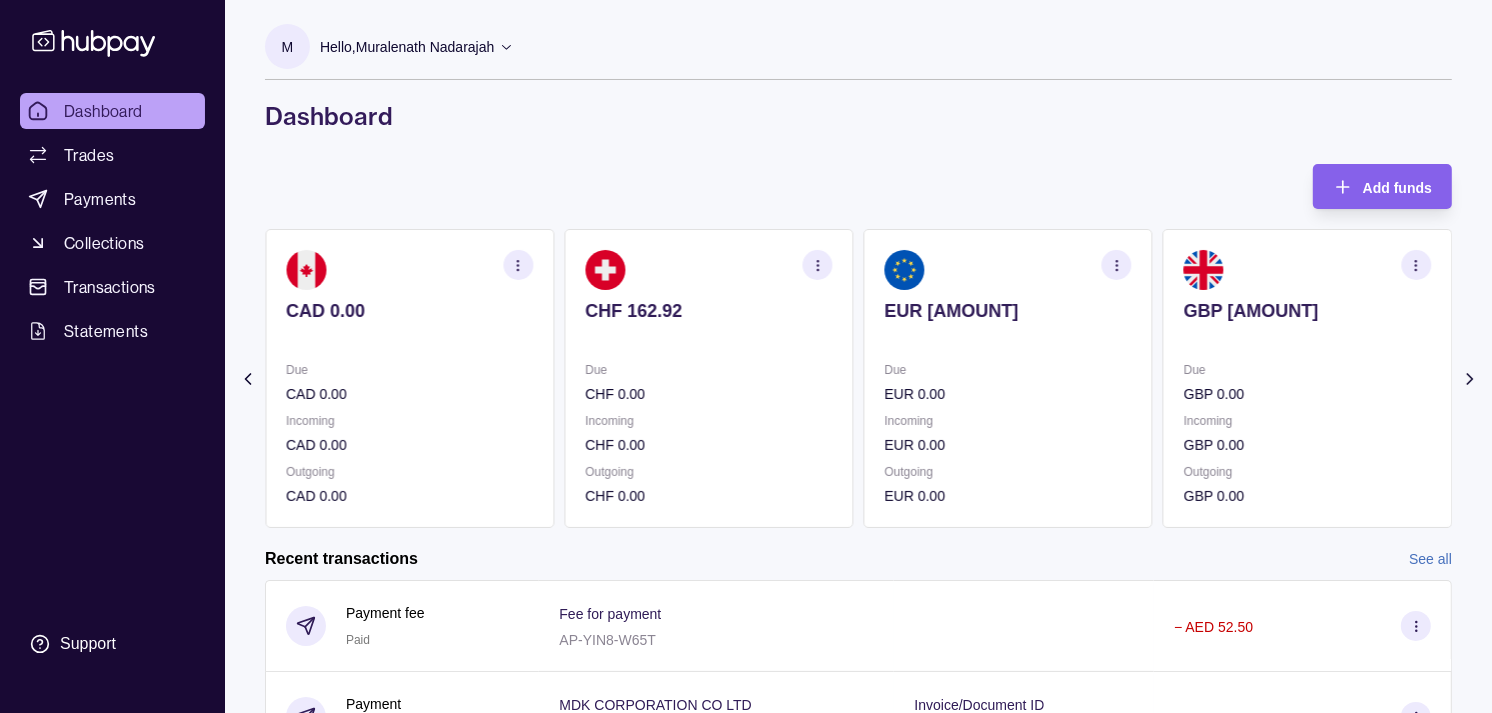click on "GBP [AMOUNT]  Due GBP 0.00 Incoming GBP 0.00 Outgoing GBP 0.00" at bounding box center (1307, 378) 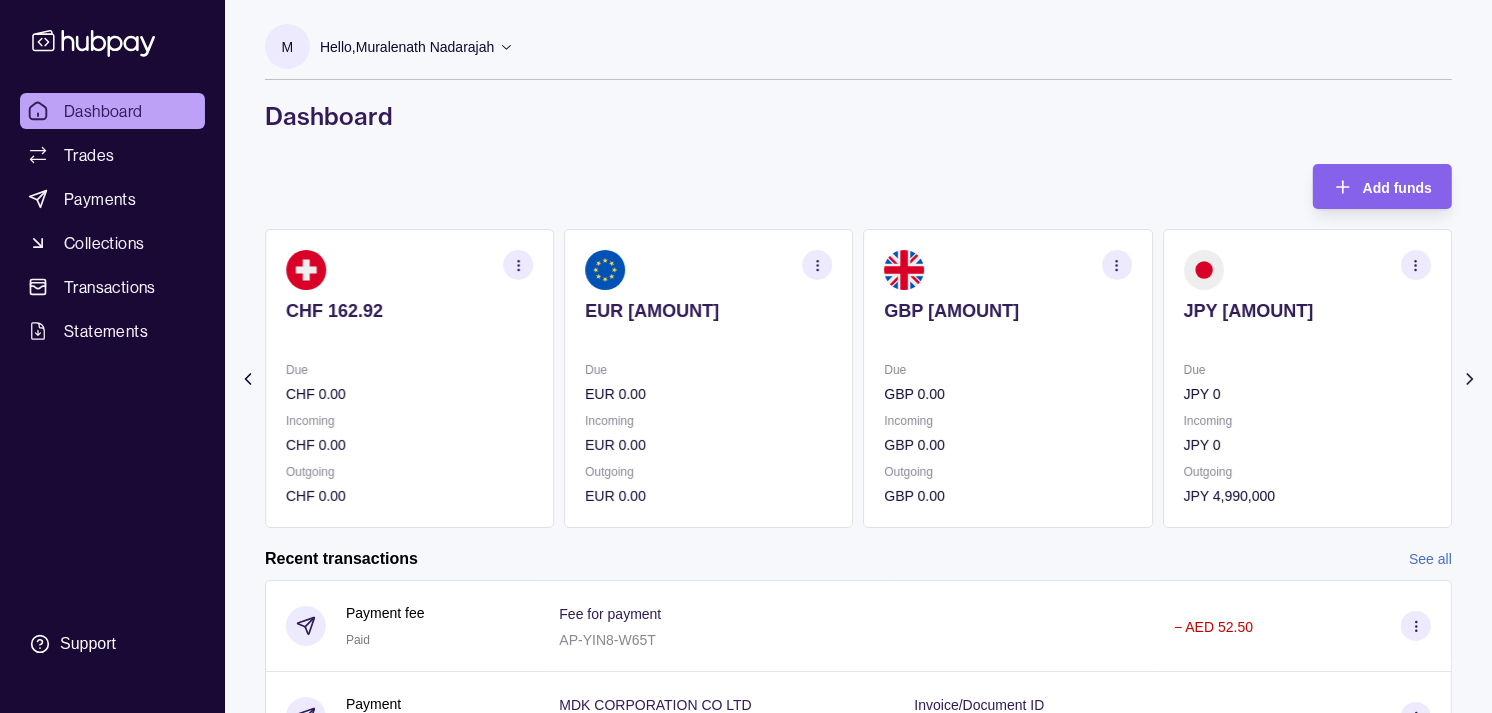 click on "JPY [AMOUNT]  Due JPY 0 Incoming JPY 0 Outgoing JPY [AMOUNT]" at bounding box center [1307, 378] 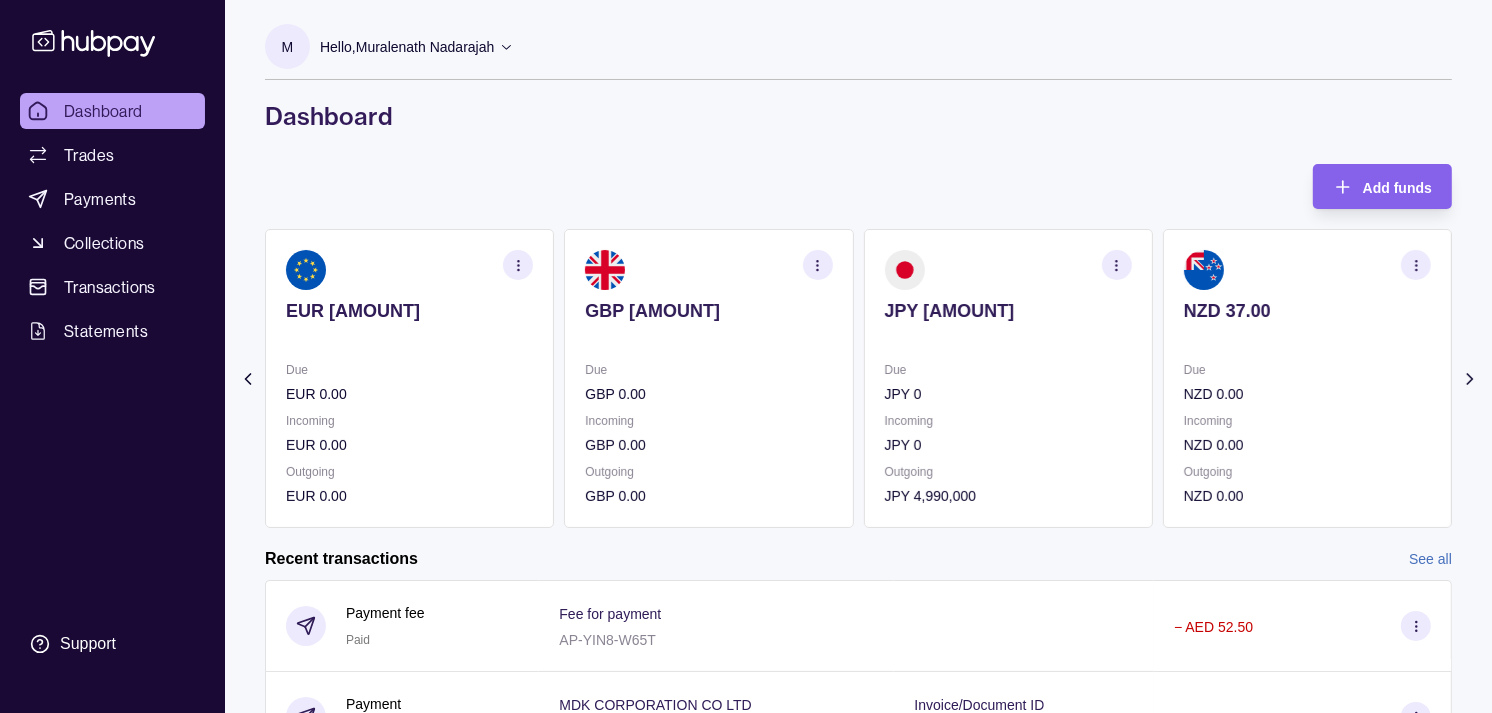 click 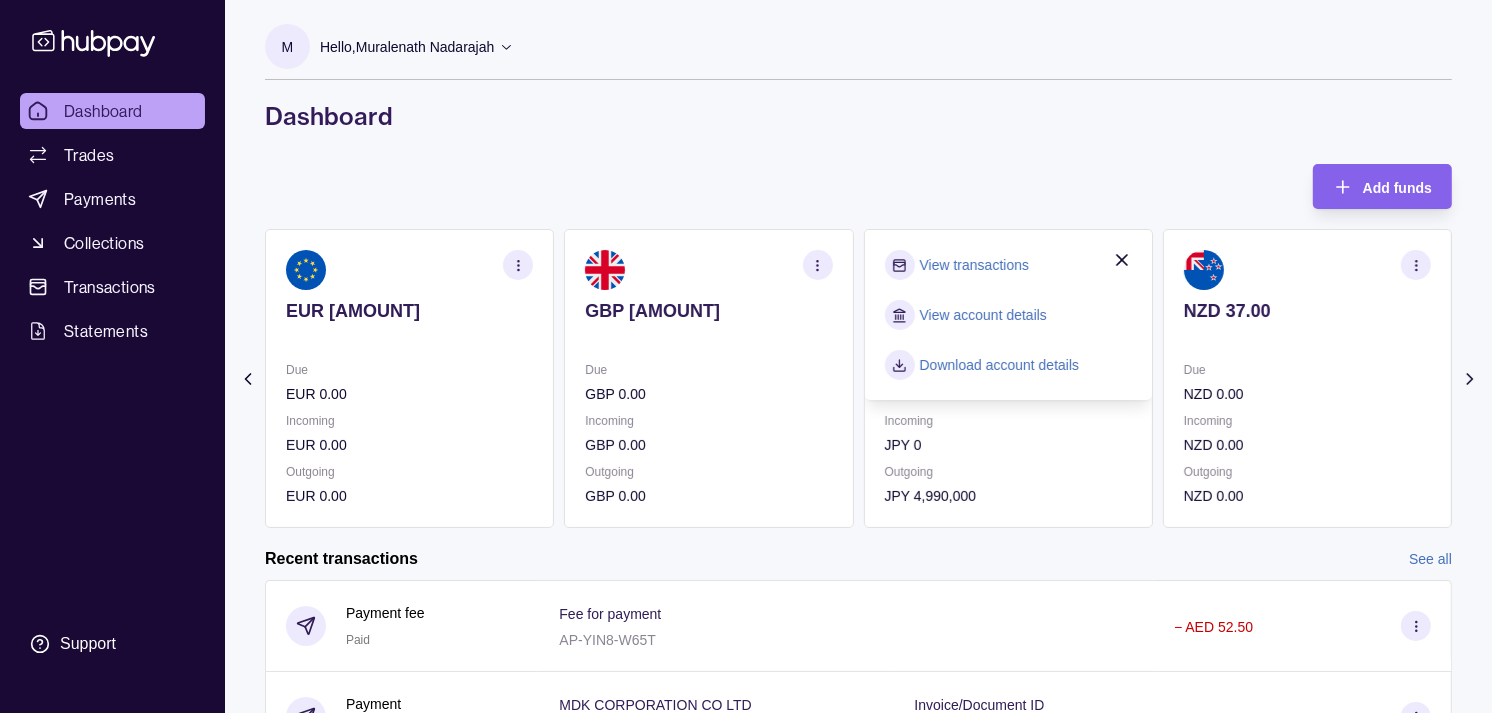 click on "View transactions" at bounding box center (974, 265) 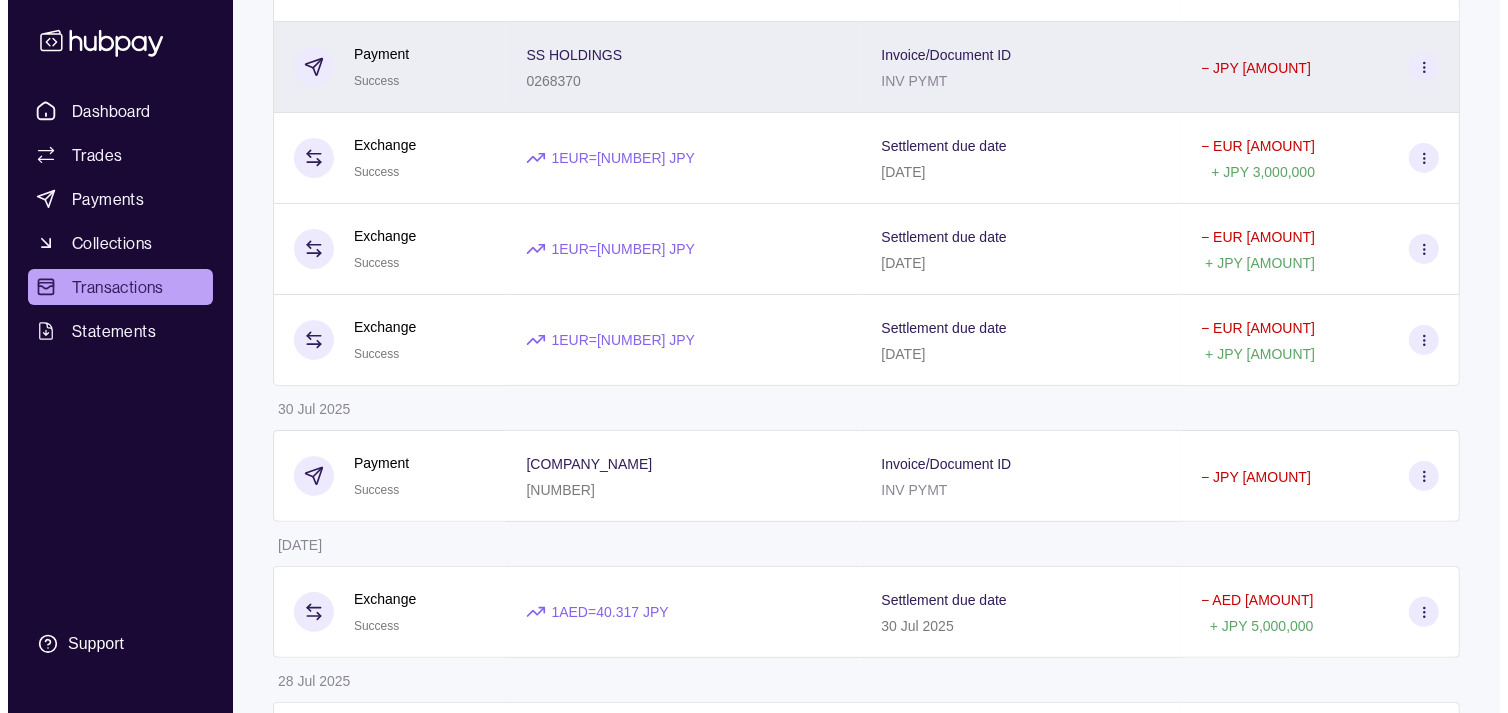 scroll, scrollTop: 0, scrollLeft: 0, axis: both 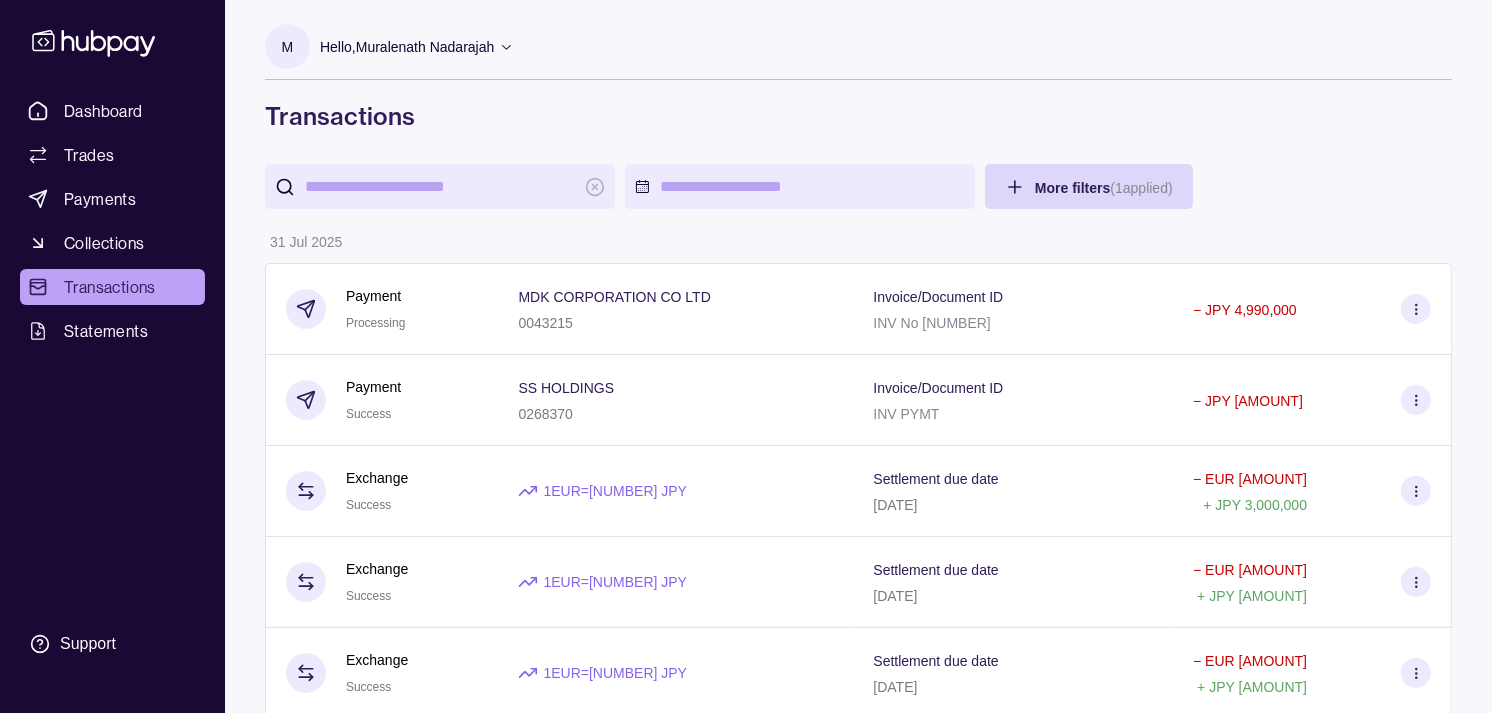 click on "Hello, [FIRST] [LAST]" at bounding box center [407, 47] 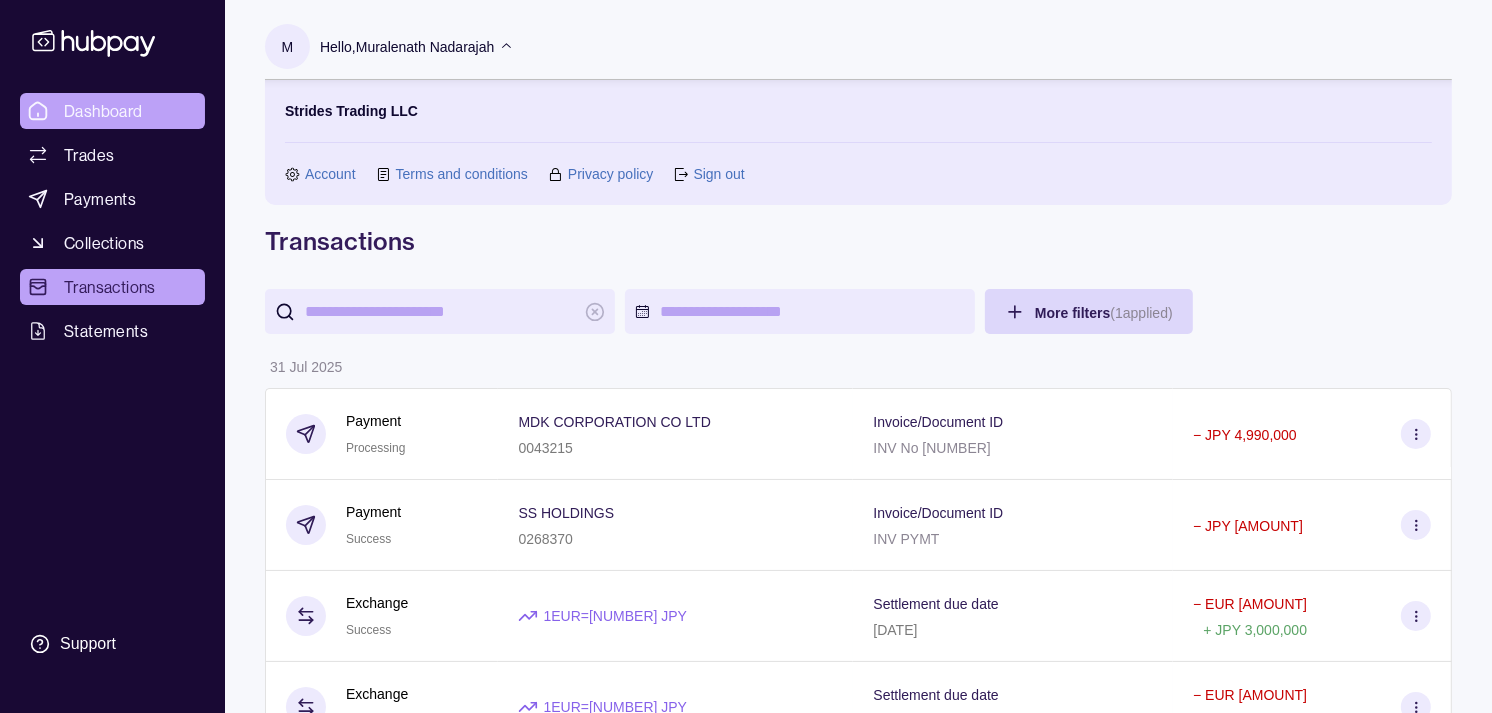 click on "Dashboard" at bounding box center [103, 111] 